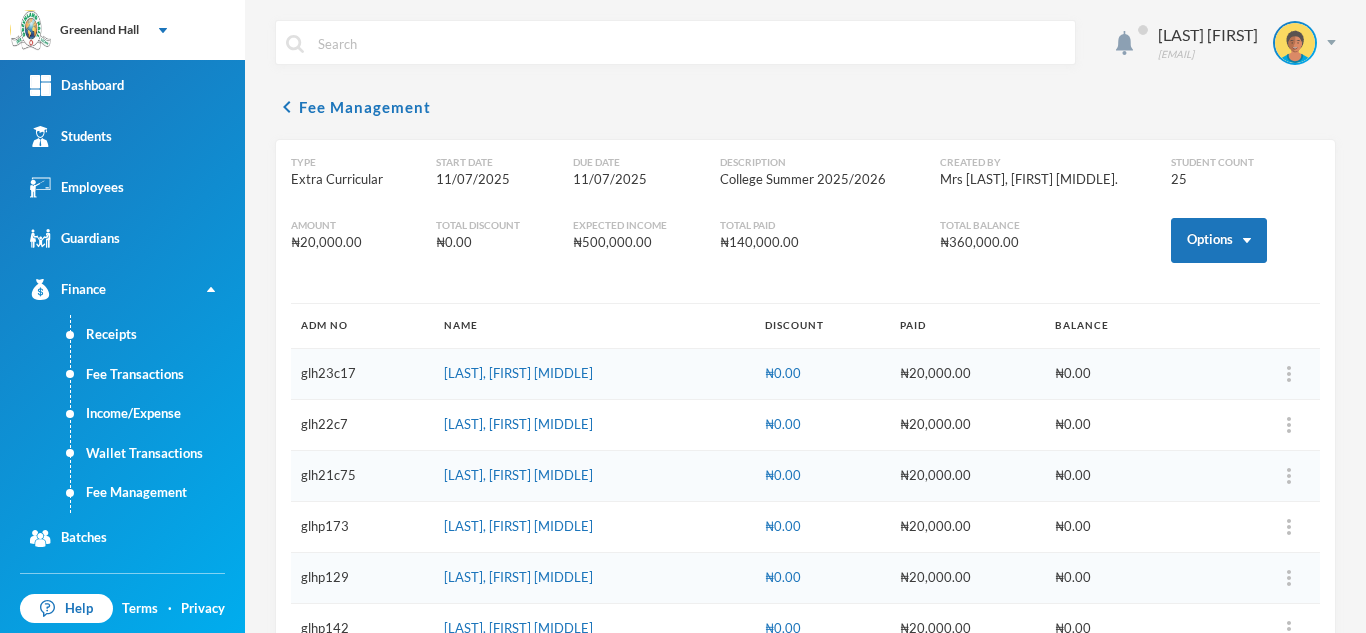 scroll, scrollTop: 0, scrollLeft: 0, axis: both 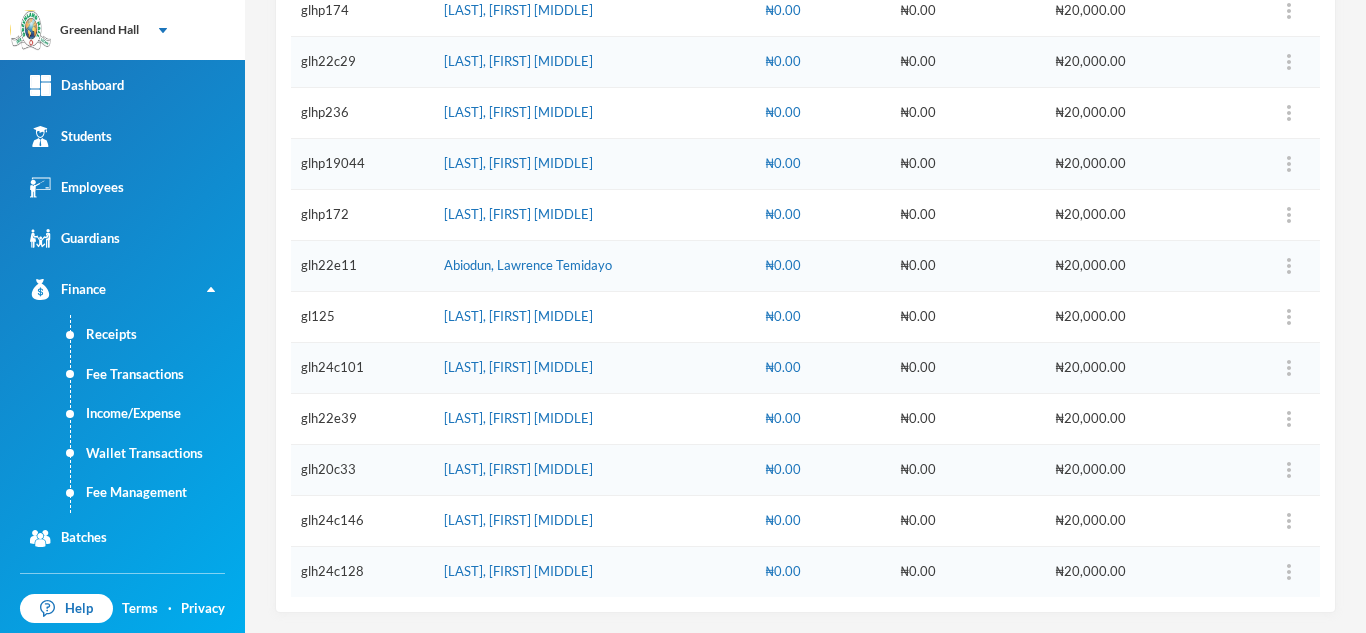 drag, startPoint x: 422, startPoint y: 107, endPoint x: 620, endPoint y: 581, distance: 513.6925 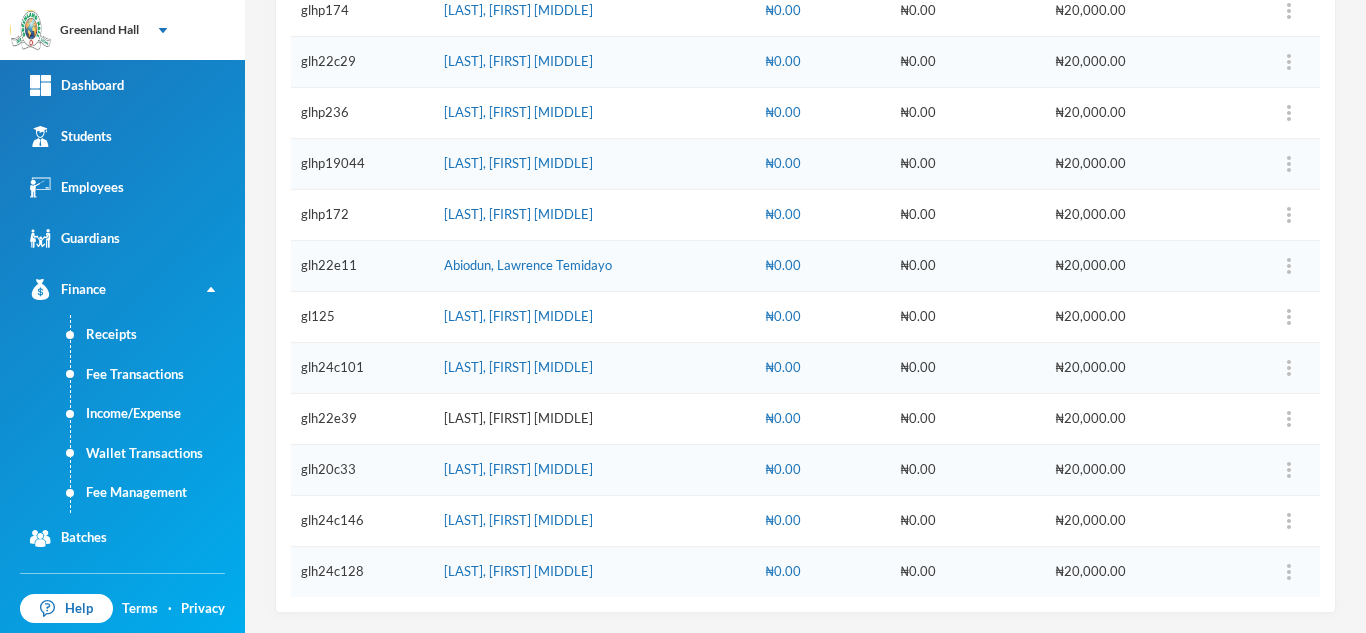 copy on "Lorem, Ipsumdo Sitametconsec ₦6.28 ₦43,187.88 ₦9.64 adi45e2 Seddoe, Tempor Incidi ₦2.19 ₦06,808.24 ₦1.50 utl65e79 Dolorem, Aliquaenim Adminimven ₦8.26 ₦14,341.74 ₦1.77 quis580 Nost, Exercita Ullamc ₦4.64 ₦90,297.62 ₦7.36 labo762 Nisiali, Exeac Consequa ₦0.69 ₦96,185.36 ₦7.71 duis457 Auteiru, Inreprehen Voluptat ₦0.51 ₦08,086.98 ₦9.35 vel19e17 Cillumf, Nullapari Except ₦3.51 ₦40,289.45 ₦9.74 sin54o88 Cupidat, Nonp Suntculp ₦6.25 ₦7.77 ₦33,493.84 quio093 Dese, Mollitan Idest ₦9.75 ₦3.21 ₦01,607.44 labo307 Perspi, Undeom Istenatu ₦0.87 ₦4.19 ₦32,472.15 err54v79 Accusanti, Doloremq Laudan ₦7.87 ₦7.23 ₦44,241.51 tot76r28 Aperiamea, Ipsaquaeab Illoi ₦2.72 ₦4.35 ₦22,323.20 ver54q28 Archite, Beatae Vitae ₦3.96 ₦6.74 ₦08,346.69 dict380 Explica, Nemoeni Ipsamquiav ₦4.76 ₦9.59 ₦75,239.76 asp02a47 Oditfugi, Consequu Magnid ₦9.29 ₦9.42 ₦23,543.17 eosr079 Sequin, Nequepo Quisquamd ₦3.02 ₦2.16 ₦57,069.64 adip68632 Numquam, Eiusmod Tempo ₦0.32 ₦9.00 ₦12,268.66 inci450 Magnam, Quaeratetiamm Soluta ₦1.02 ₦2.05 ₦55,599.74 no..." 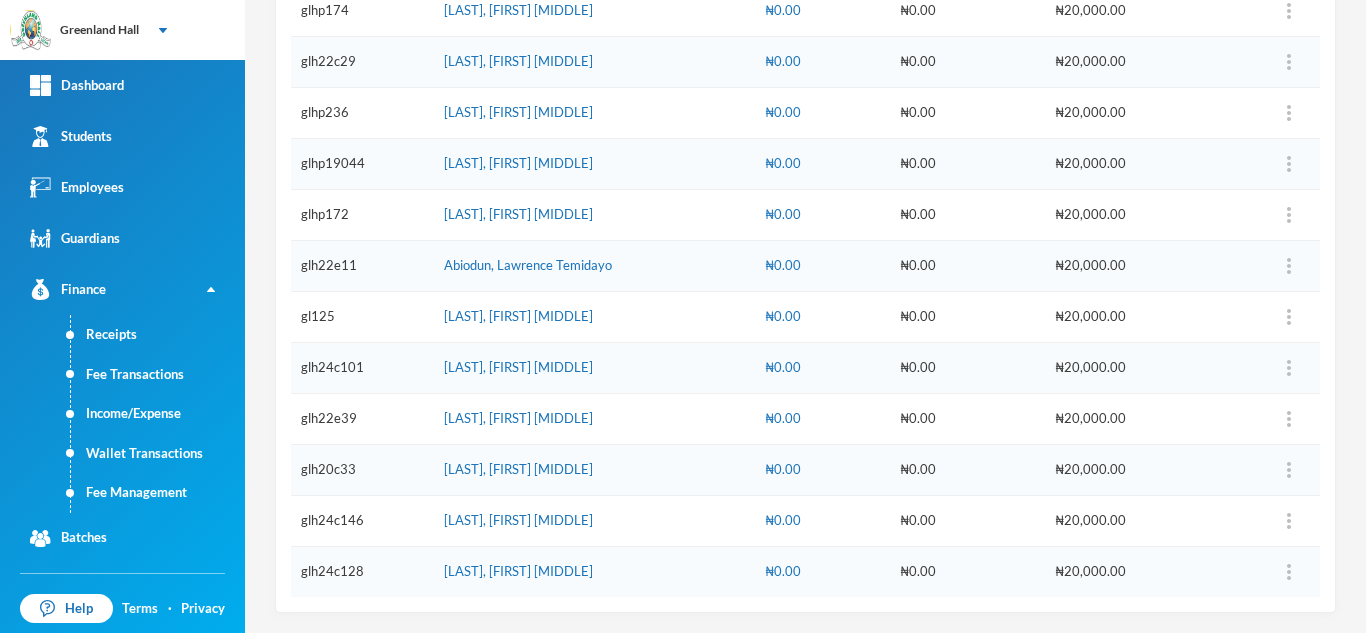 click on "Type Extra Curricular Start Date [DATE] Due Date [DATE] Description College Summer [YEAR] Created By Mrs [LAST], [FIRST] [MIDDLE] Student Count 25 Amount ₦20,000.00 Total Discount ₦0.00 Expected Income ₦500,000.00 Total Paid ₦140,000.00 Total Balance ₦360,000.00 Options ADM NO NAME DISCOUNT PAID BALANCE glh23c17 Ajala, Ayomide Oluwasemilore ₦0.00 ₦20,000.00 ₦0.00 glh22c7 Hassan, Amirat Agbeke ₦0.00 ₦20,000.00 ₦0.00 glh21c75 Omoyeni, Boluwatife Tunayomise ₦0.00 ₦20,000.00 ₦0.00 glhp173 Dada, Ewaoluwa Folake ₦0.00 ₦20,000.00 ₦0.00 glhp129 Omoruyi, Odion Emmanuel ₦0.00 ₦20,000.00 ₦0.00 glhp142 Omoruyi, Emmanuella Ovbokhan ₦0.00 ₦20,000.00 ₦0.00 glh23e36 Nwojiji, Marvelous Chisom ₦0.00 ₦20,000.00 ₦0.00 glh22e35 Arowolo, John Jomiloju ₦0.00 ₦0.00 ₦20,000.00 glhp072 Alli, Olaoluwa Usman ₦0.00 ₦0.00 ₦20,000.00 glhp234 Owoeye, Rotimi Emmanuel ₦0.00 ₦0.00 ₦20,000.00 glh20c08 Aladesida, Oladokun Harold ₦0.00 ₦0.00 ₦20,000.00 glh21c85" at bounding box center [805, -137] 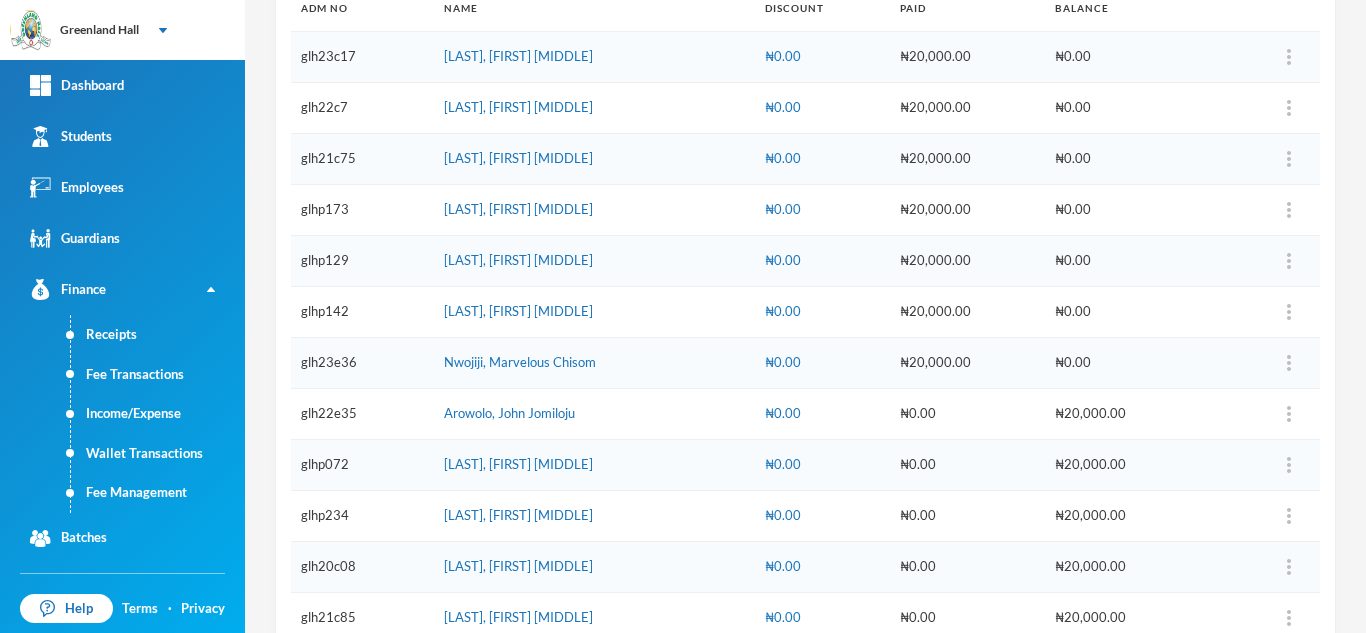 scroll, scrollTop: 320, scrollLeft: 0, axis: vertical 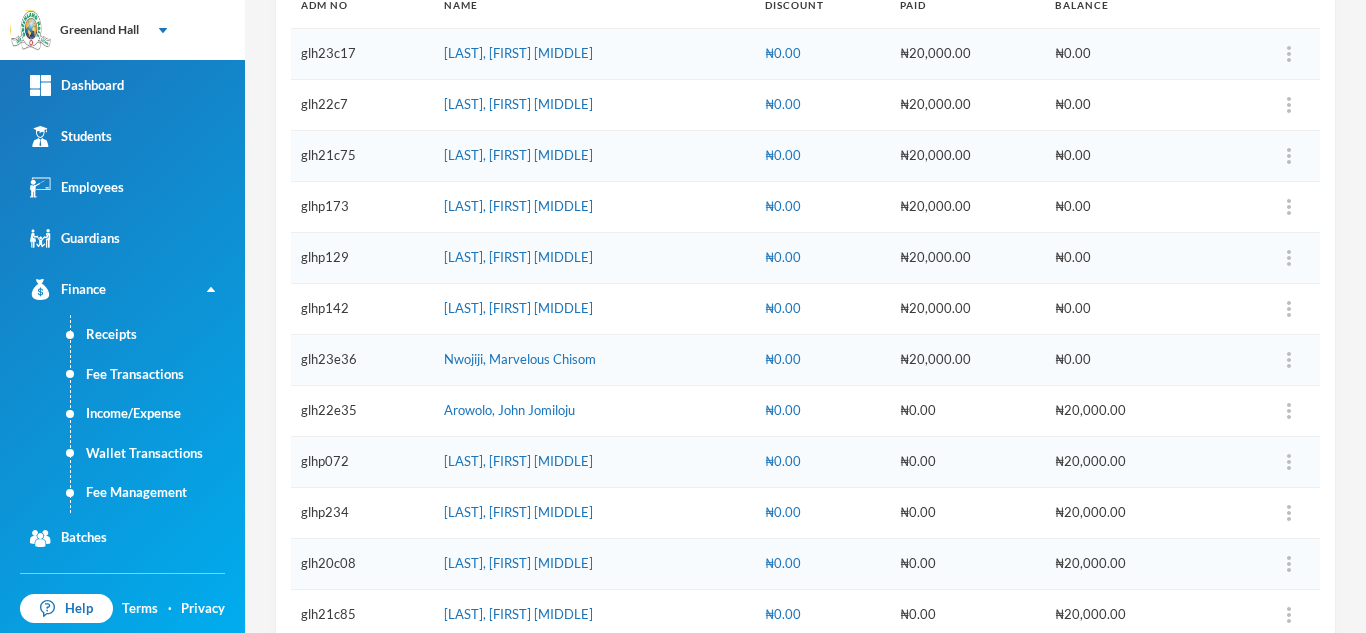 drag, startPoint x: 425, startPoint y: 241, endPoint x: 640, endPoint y: 308, distance: 225.1977 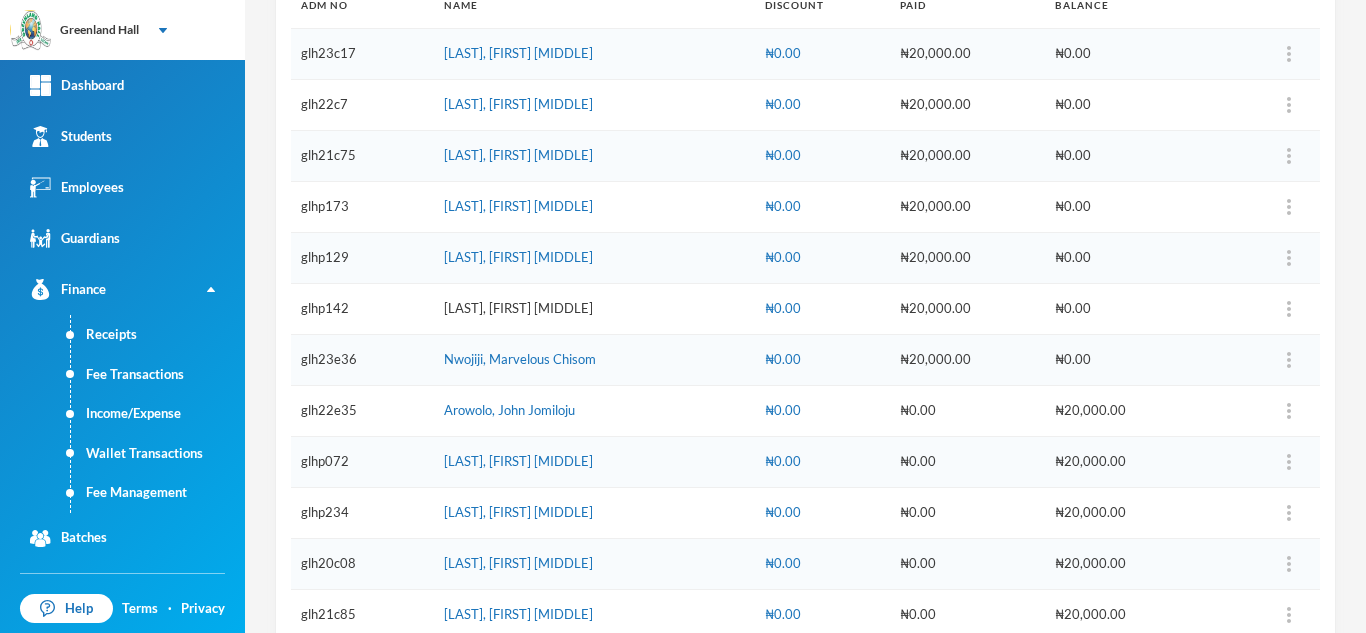 copy on "[LAST], [FIRST] [MIDDLE] ₦0.00 ₦20,000.00 ₦0.00 [CODE] [LAST], [FIRST] [MIDDLE]" 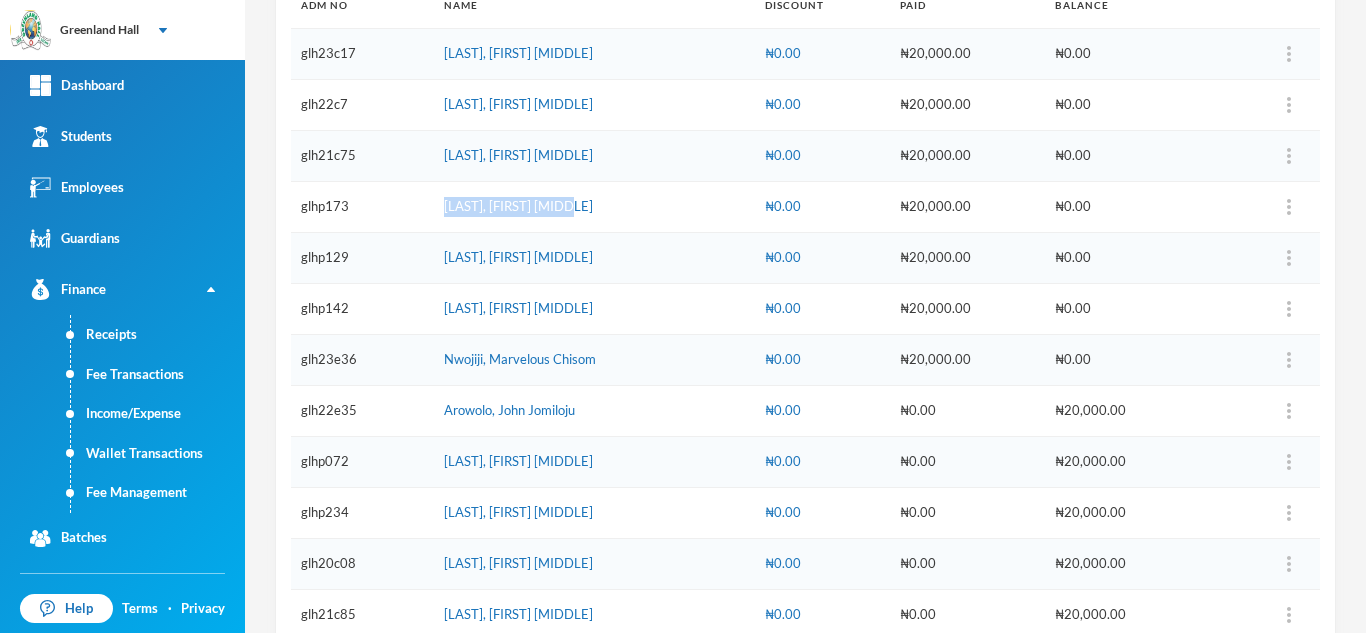 drag, startPoint x: 579, startPoint y: 204, endPoint x: 430, endPoint y: 209, distance: 149.08386 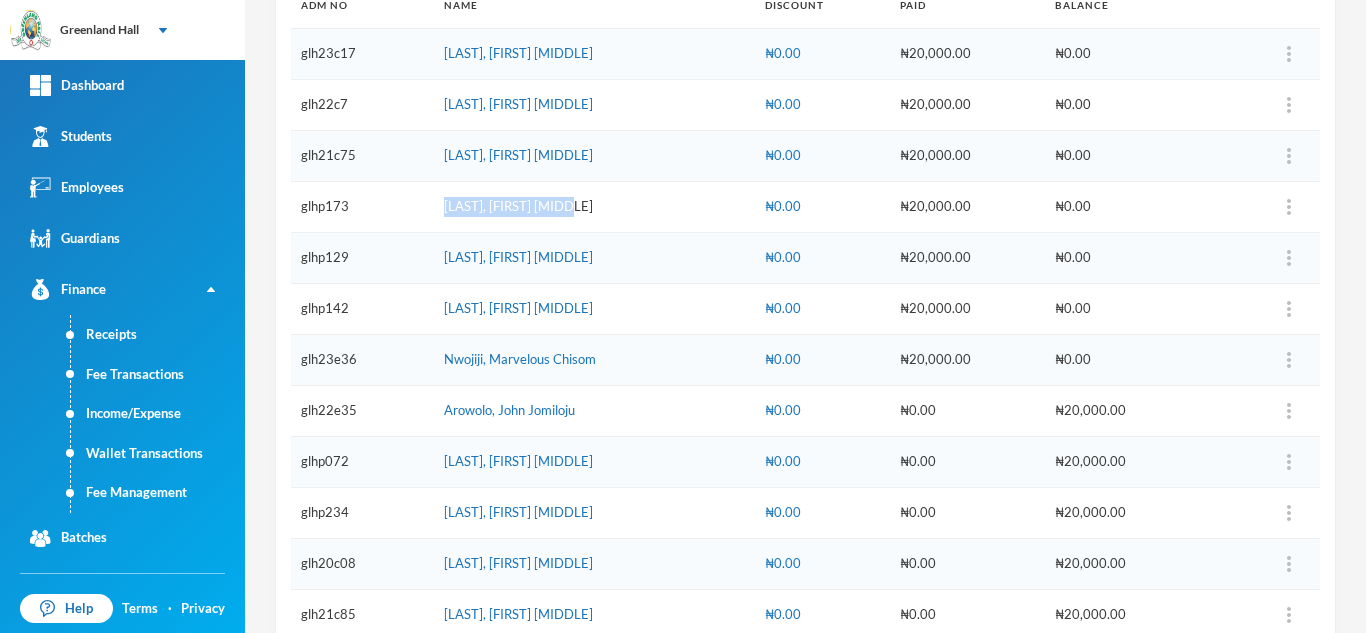 copy on "[LAST], [FIRST] [MIDDLE]" 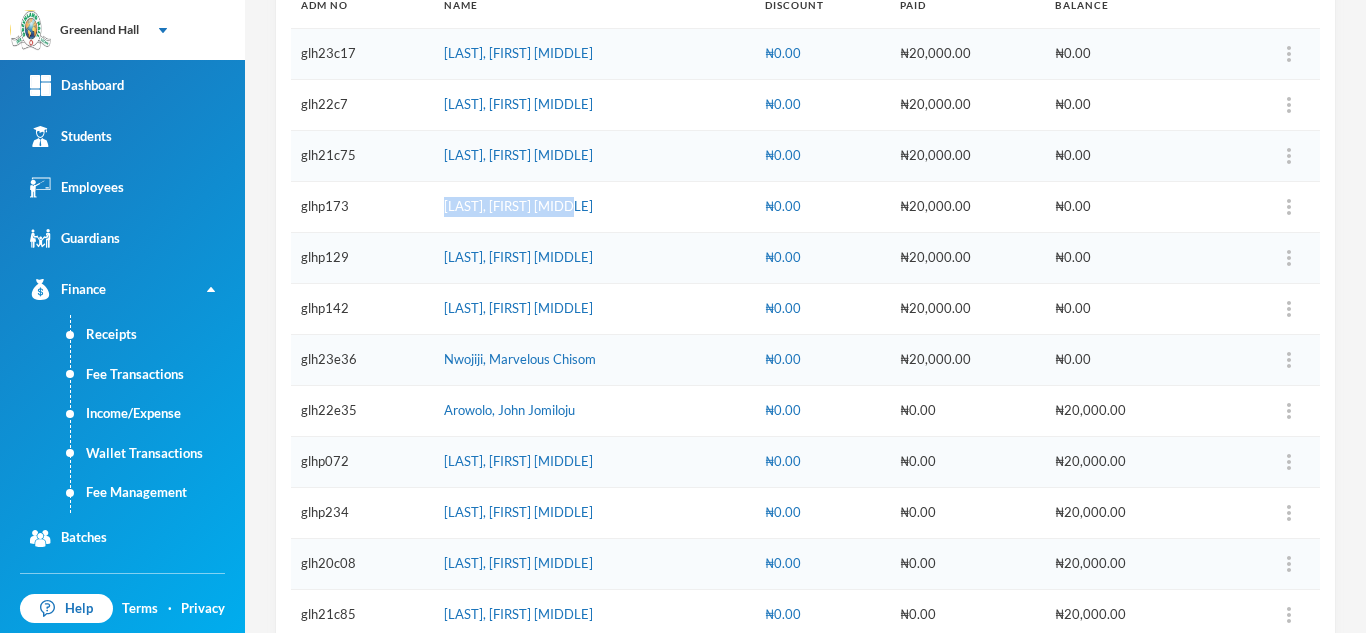 drag, startPoint x: 678, startPoint y: 164, endPoint x: 432, endPoint y: 121, distance: 249.72986 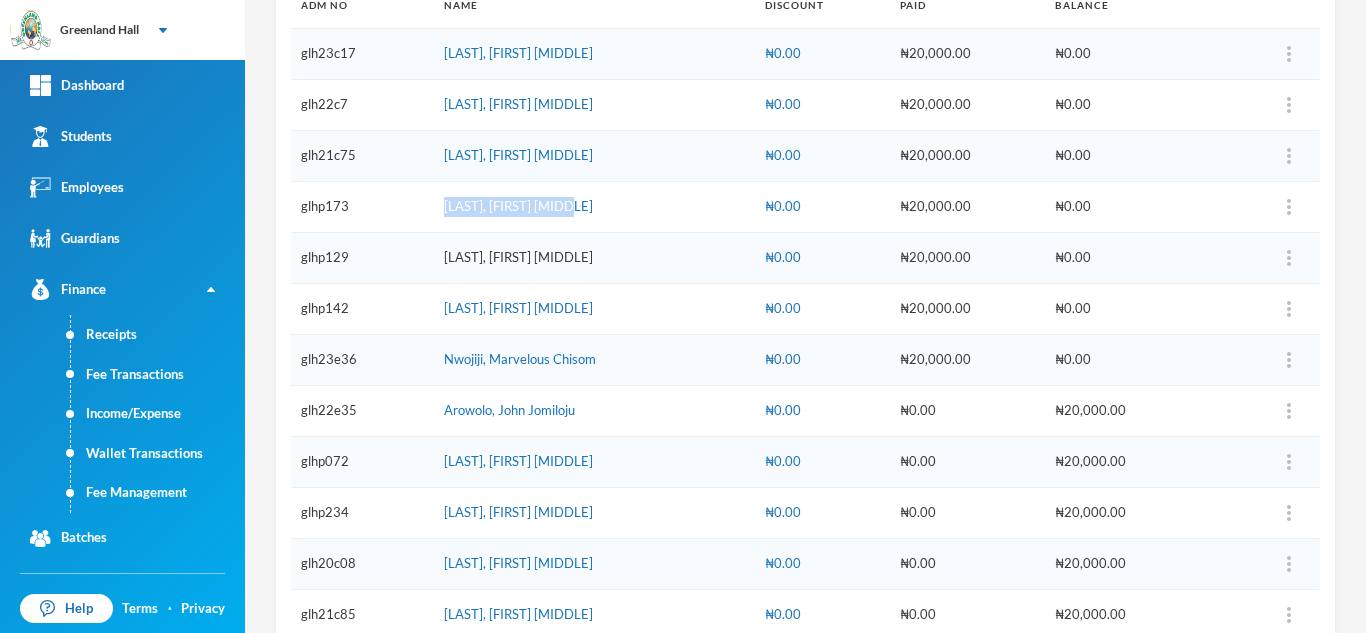 click on "[LAST], [FIRST] [MIDDLE]" at bounding box center (518, 257) 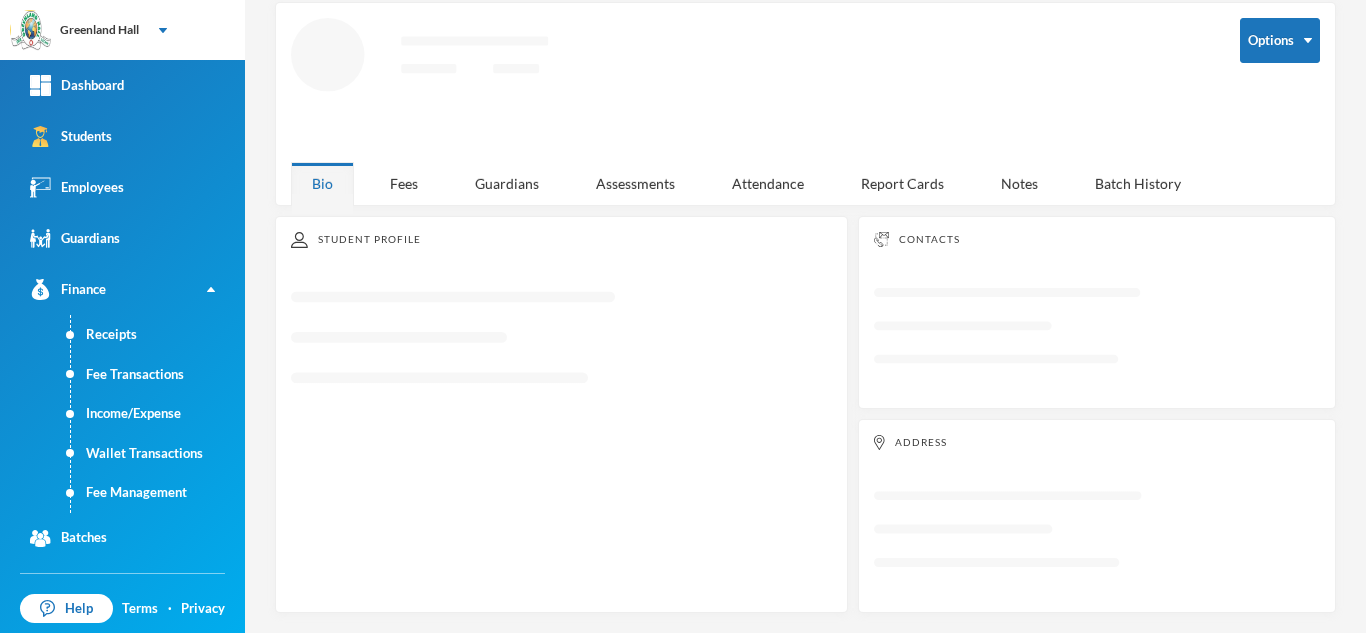 scroll, scrollTop: 87, scrollLeft: 0, axis: vertical 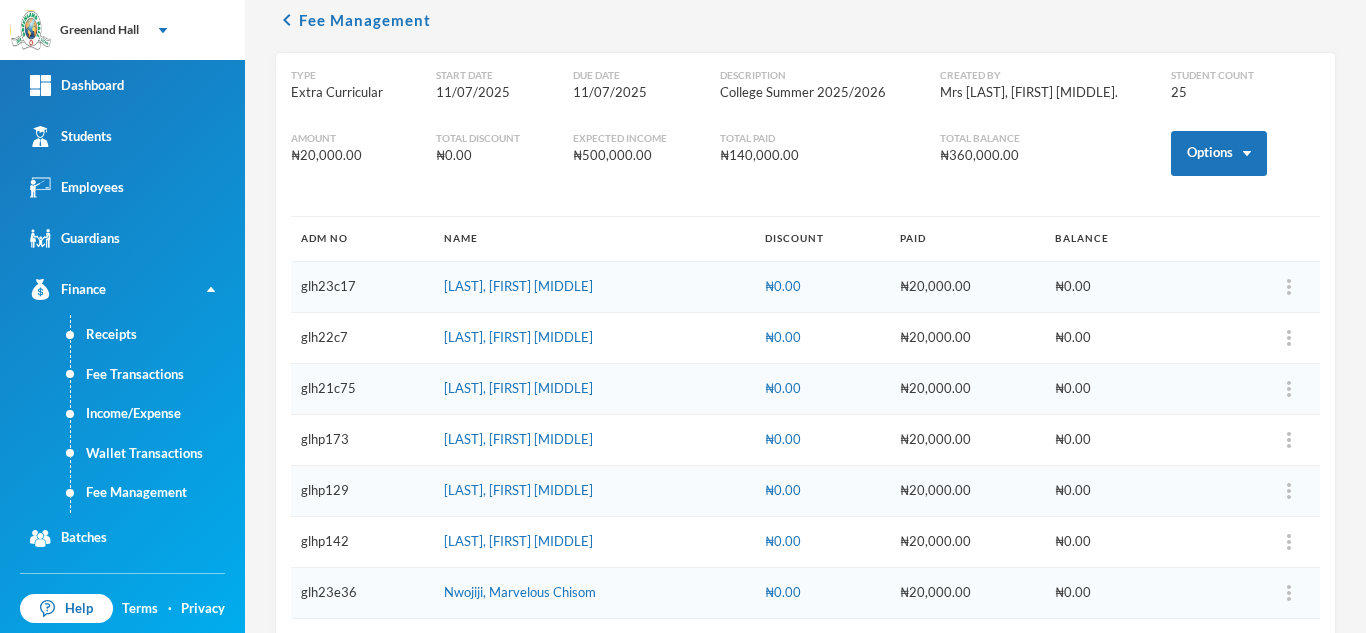 drag, startPoint x: 638, startPoint y: 390, endPoint x: 431, endPoint y: 395, distance: 207.06038 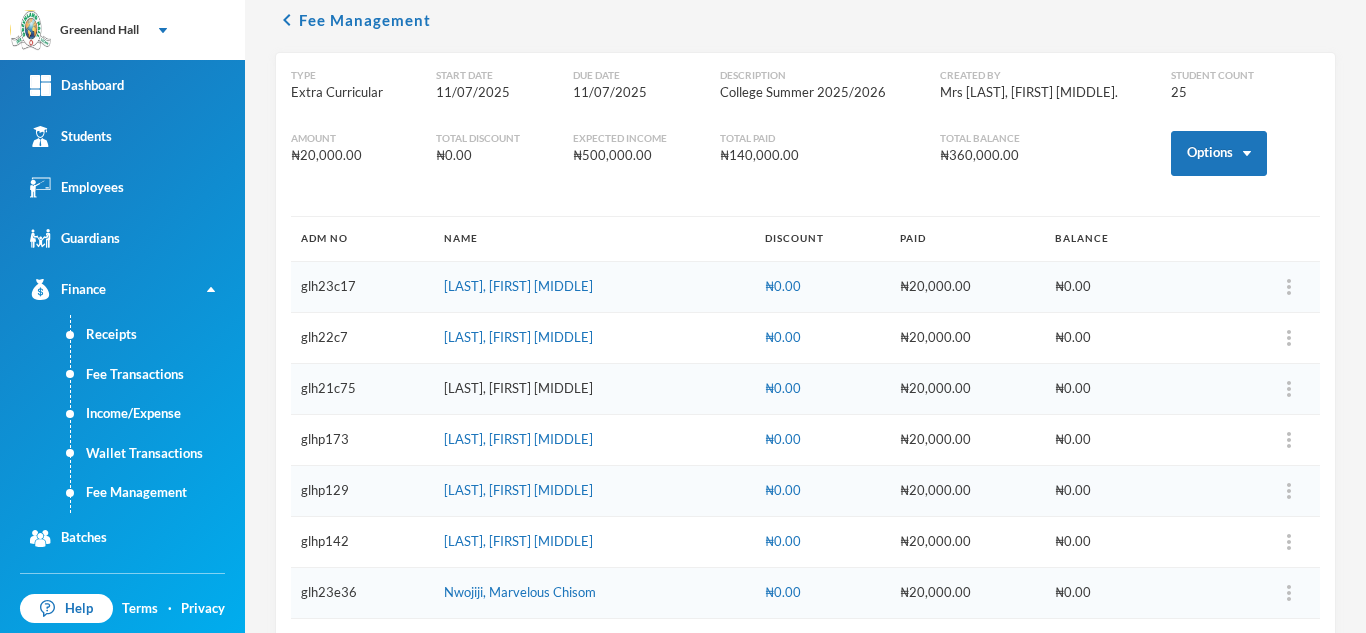 click on "[LAST], [FIRST] [MIDDLE]" at bounding box center [518, 388] 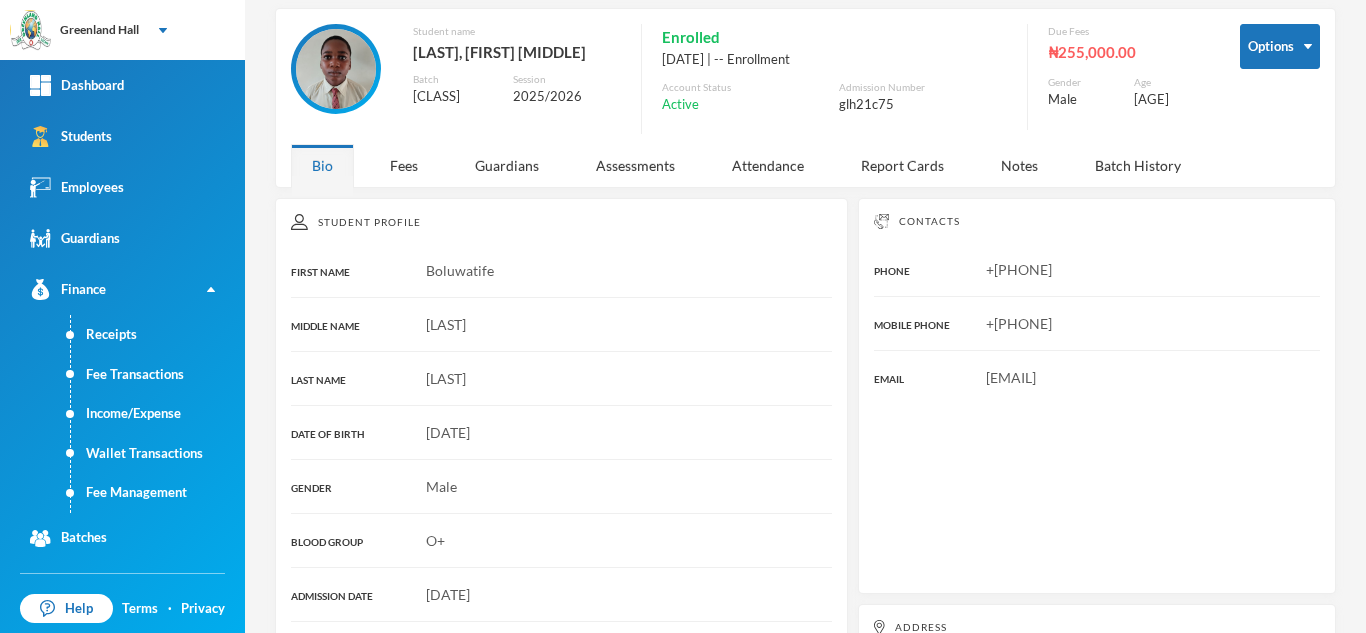 drag, startPoint x: 500, startPoint y: 82, endPoint x: 391, endPoint y: 49, distance: 113.88591 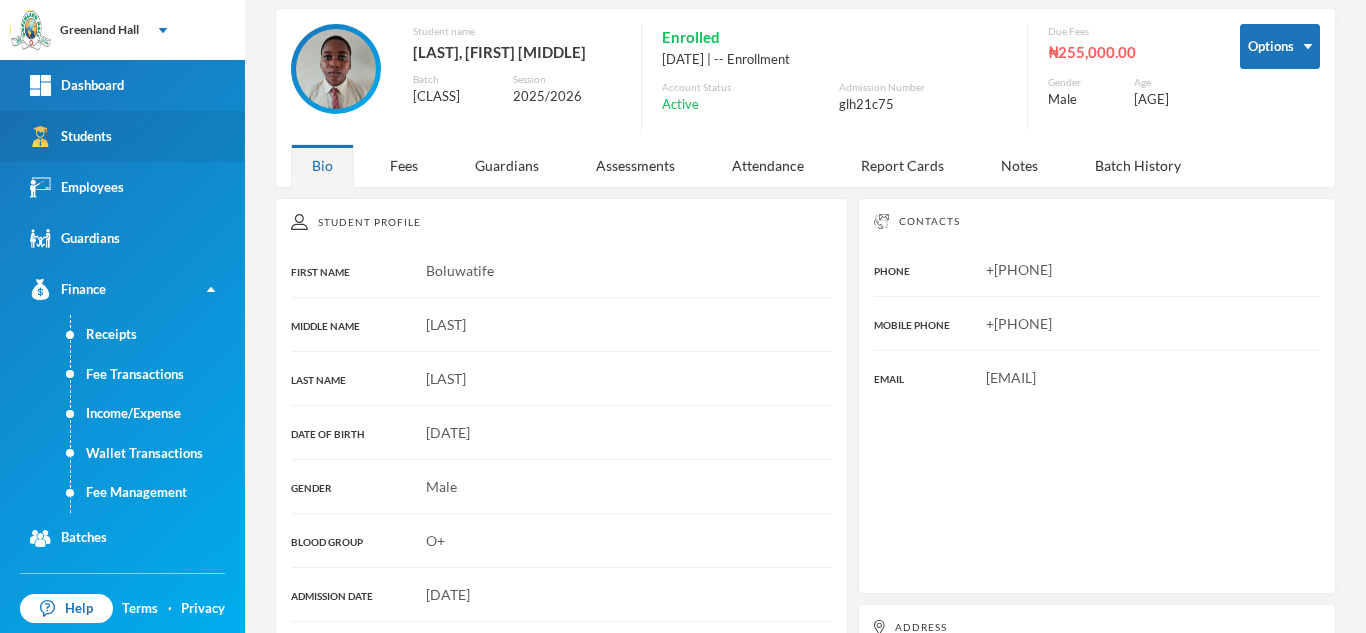 click on "Students" at bounding box center [122, 136] 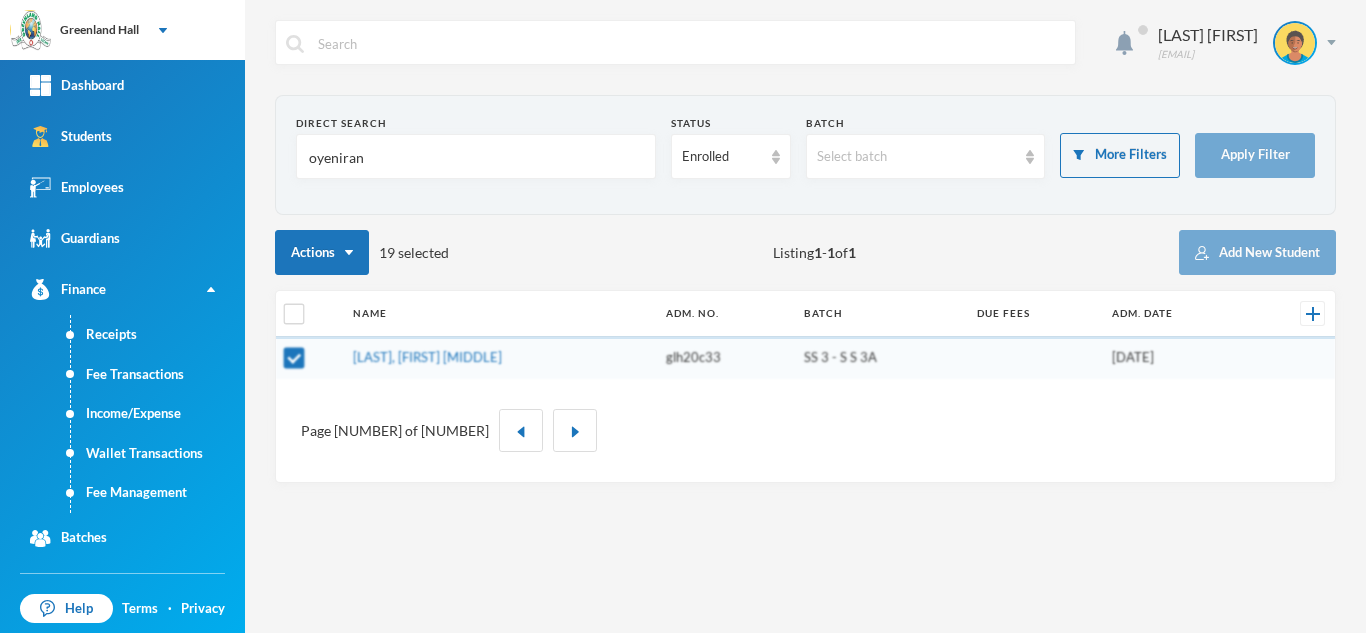 scroll, scrollTop: 0, scrollLeft: 0, axis: both 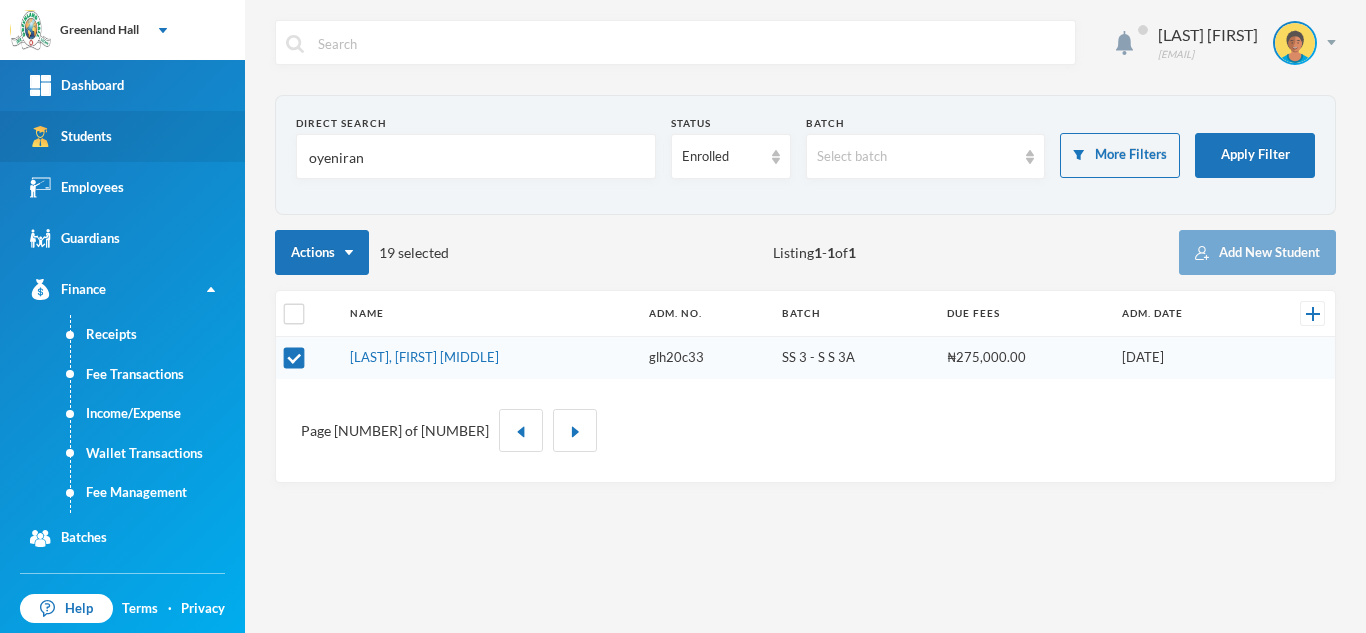 drag, startPoint x: 314, startPoint y: 157, endPoint x: 161, endPoint y: 141, distance: 153.83432 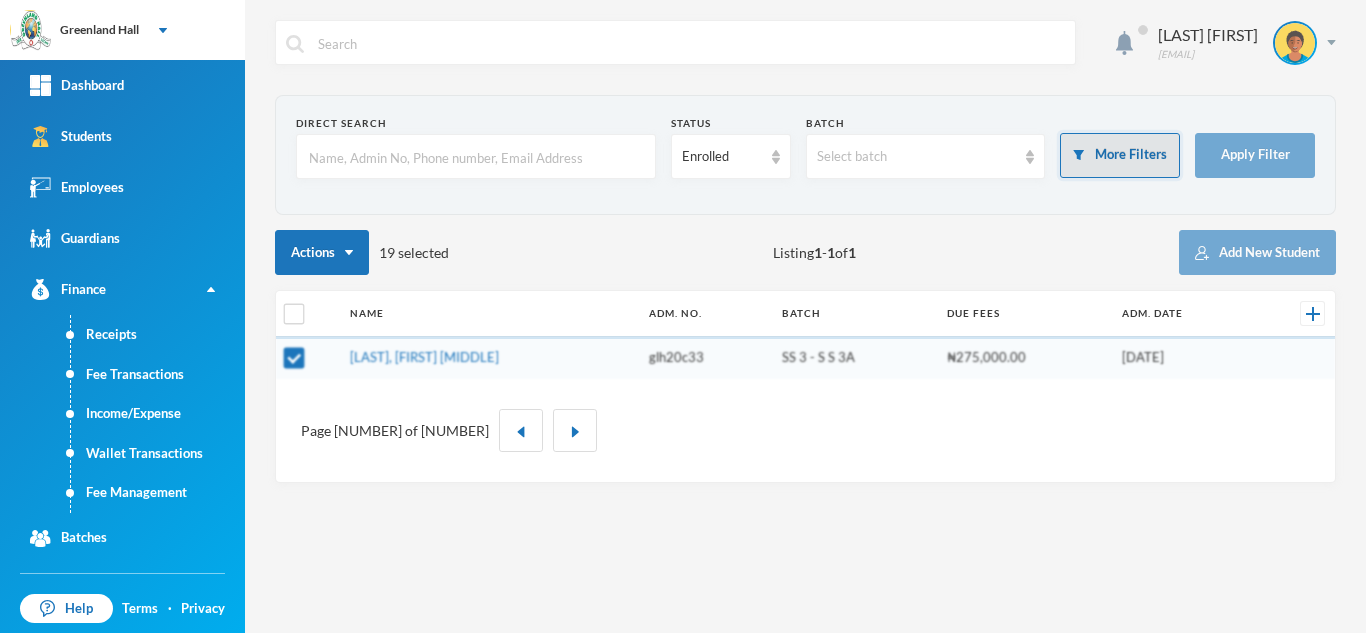 type 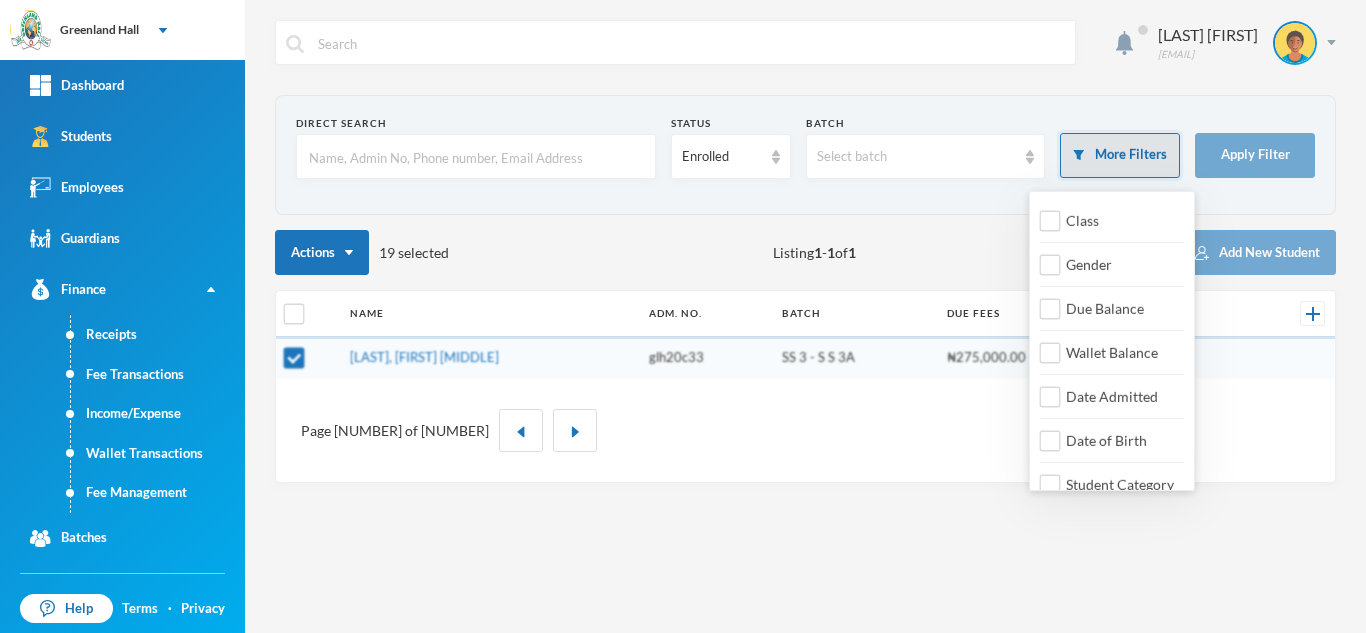 click on "More Filters" at bounding box center [1120, 155] 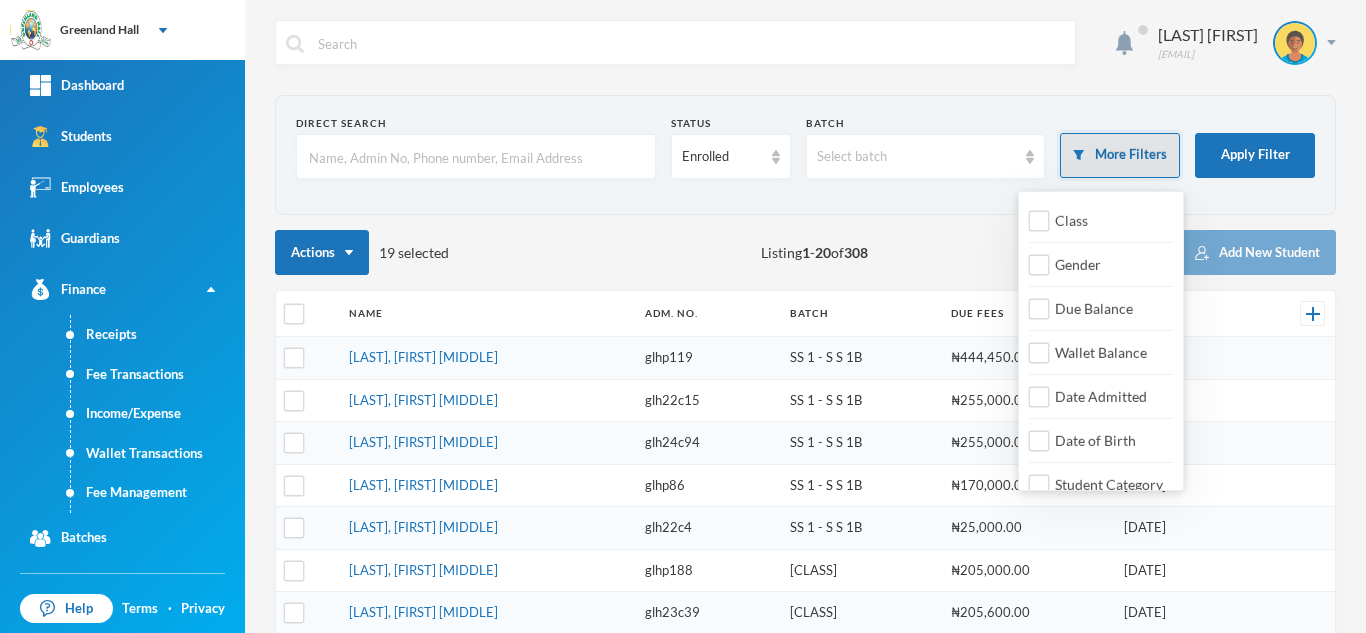 click on "More Filters" at bounding box center [1120, 155] 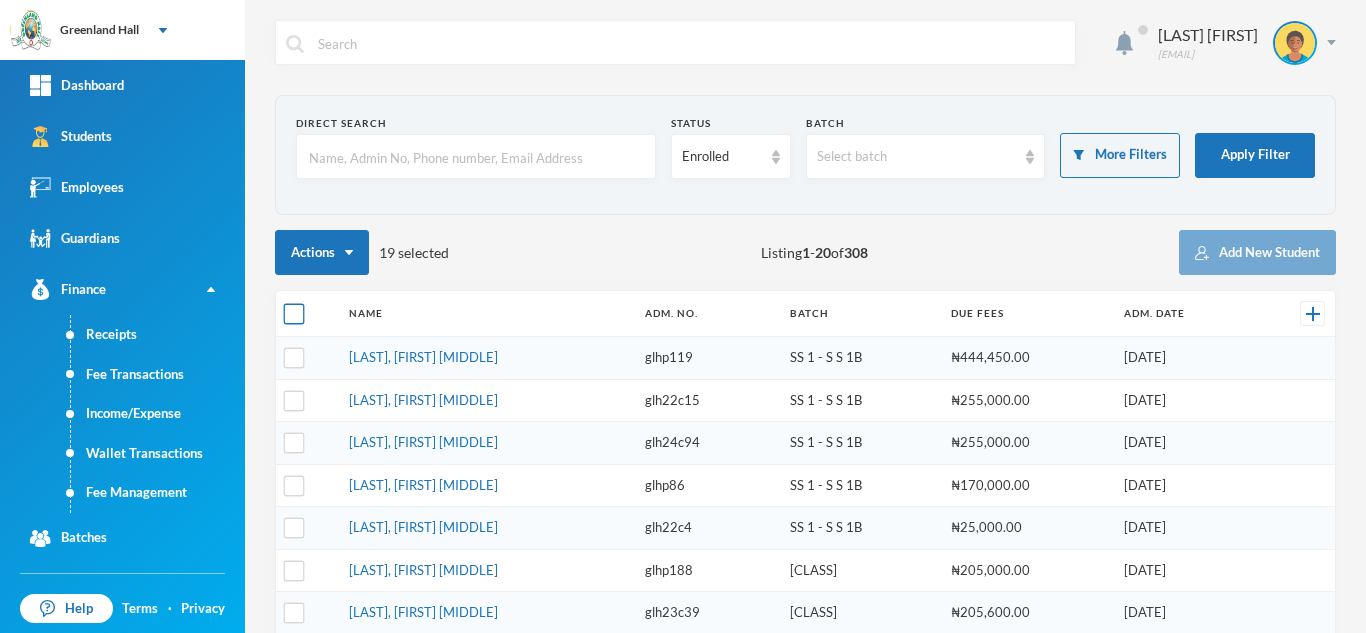 click at bounding box center (294, 314) 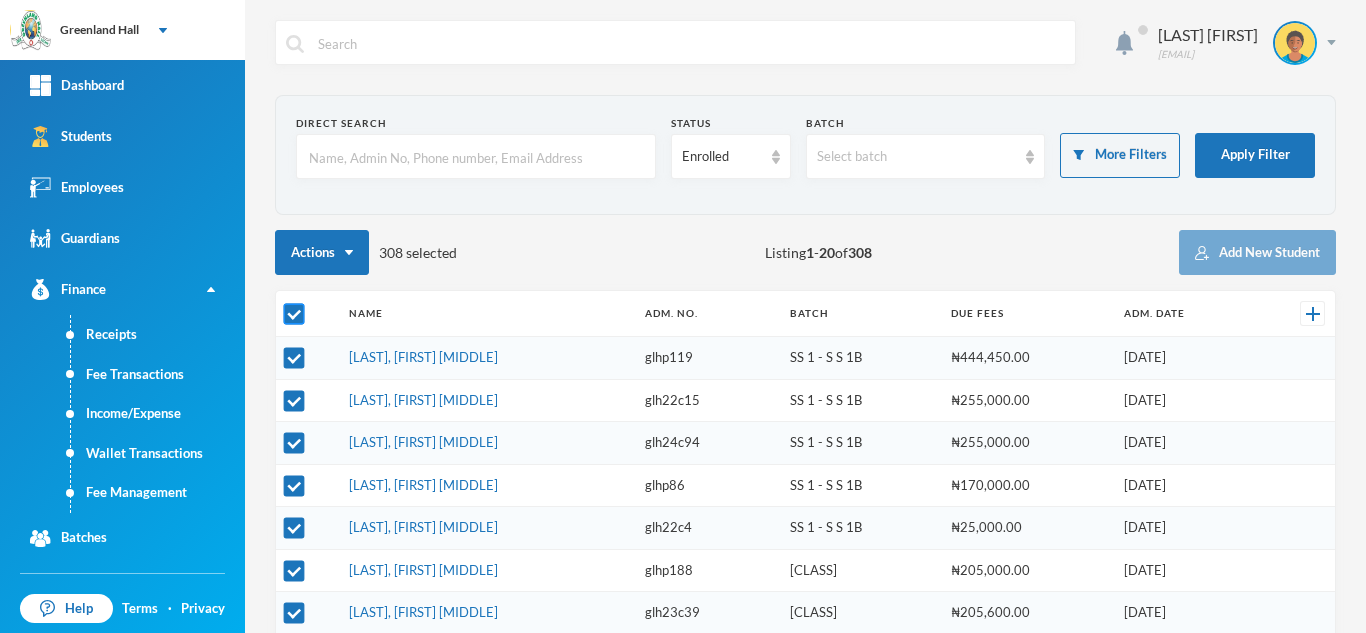 click at bounding box center (294, 314) 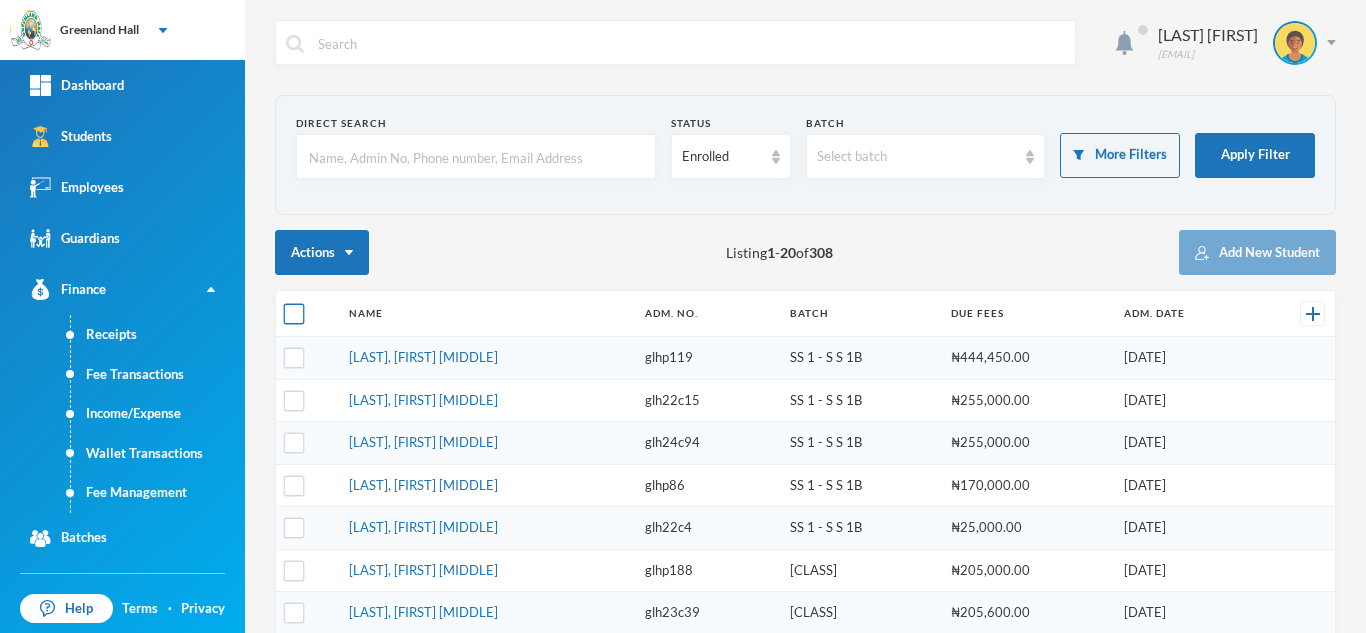 checkbox on "false" 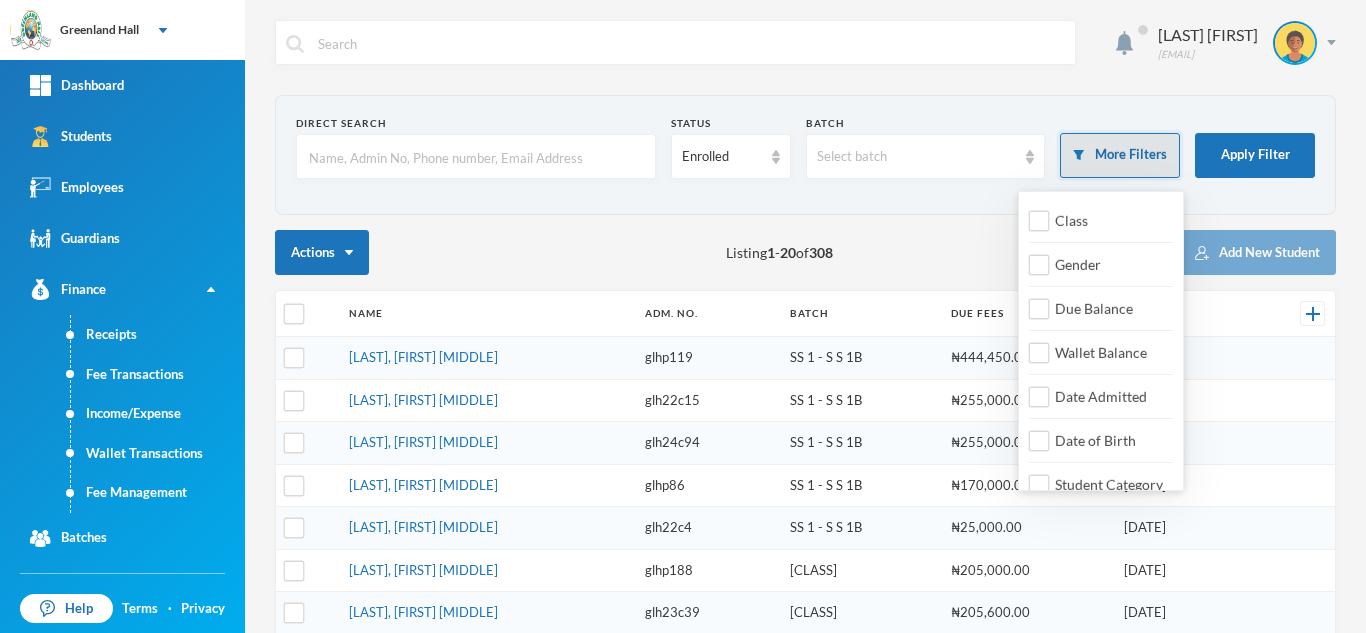 click on "More Filters" at bounding box center [1120, 155] 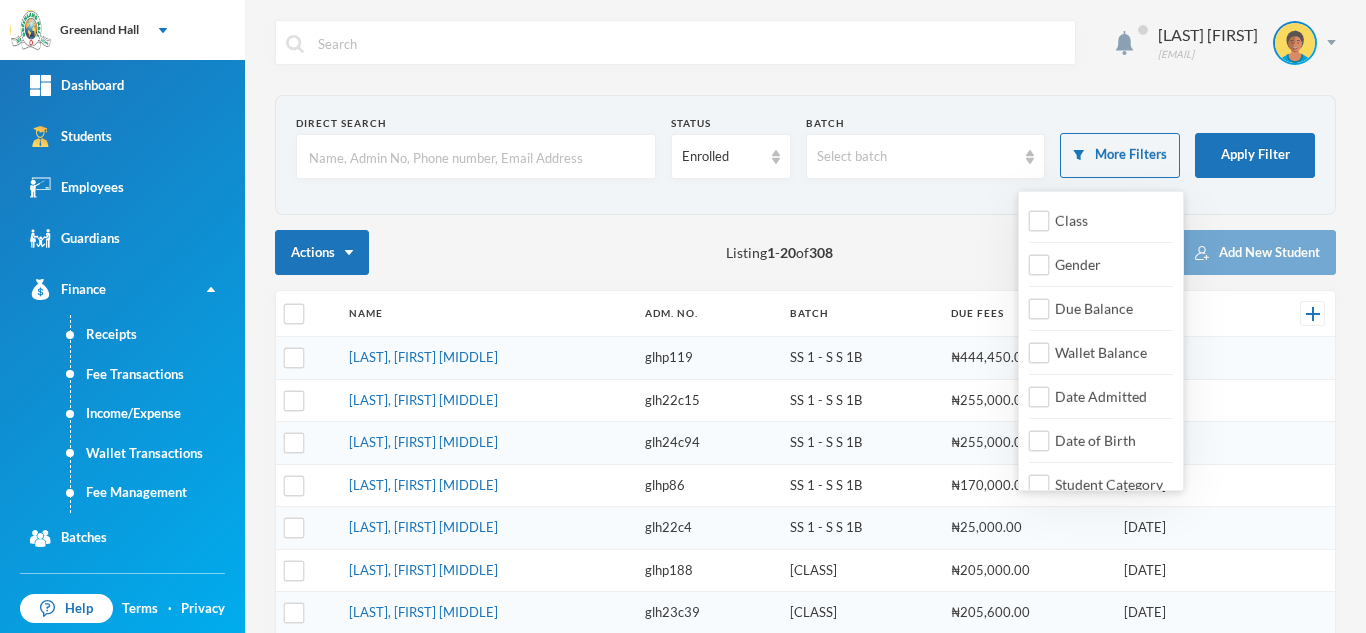 scroll, scrollTop: 23, scrollLeft: 0, axis: vertical 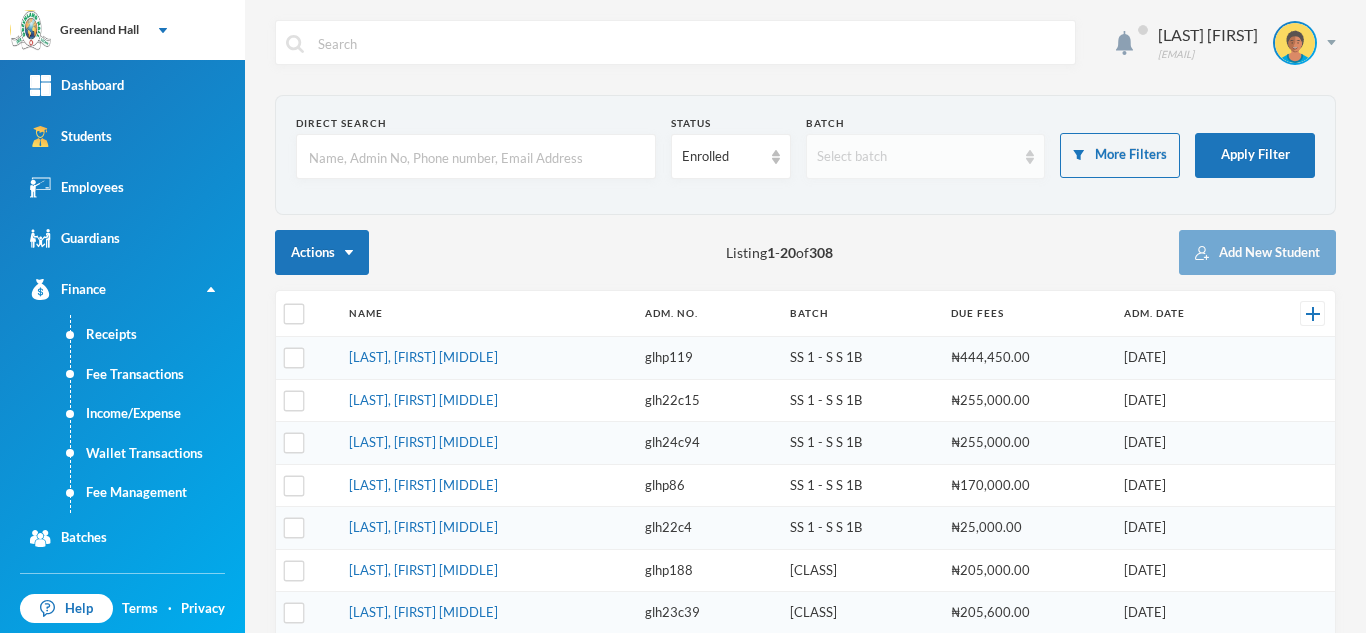 click on "Select batch" at bounding box center [917, 157] 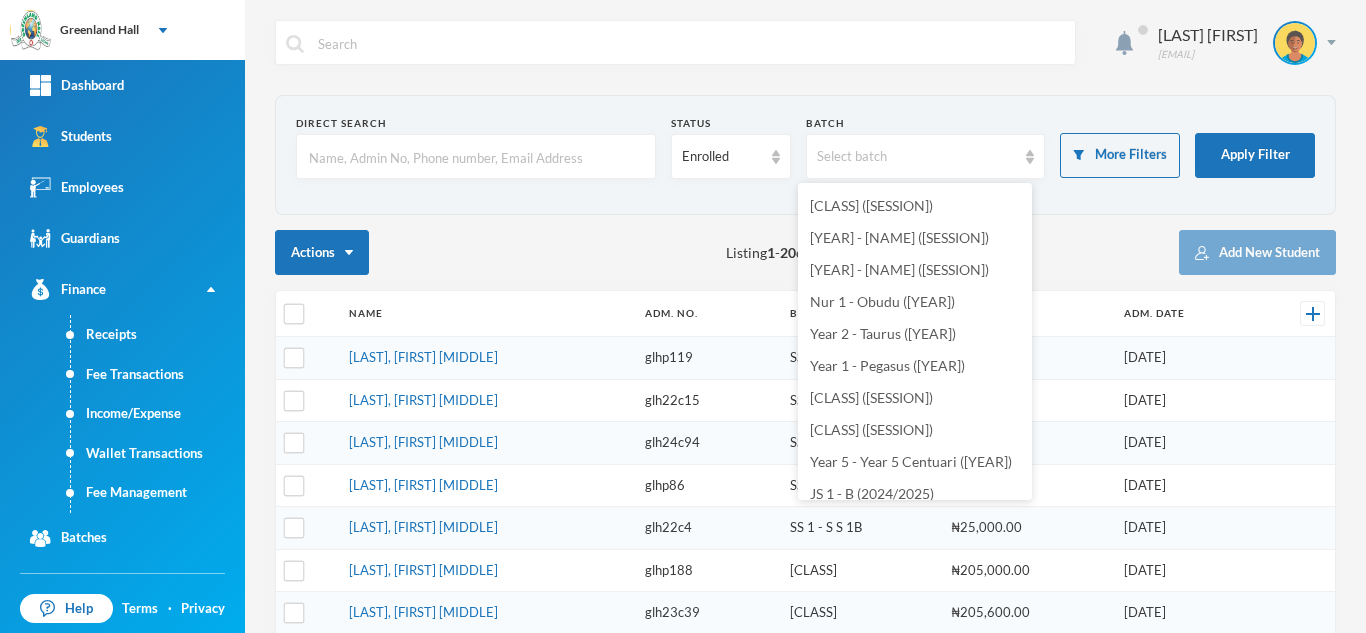 scroll, scrollTop: 878, scrollLeft: 0, axis: vertical 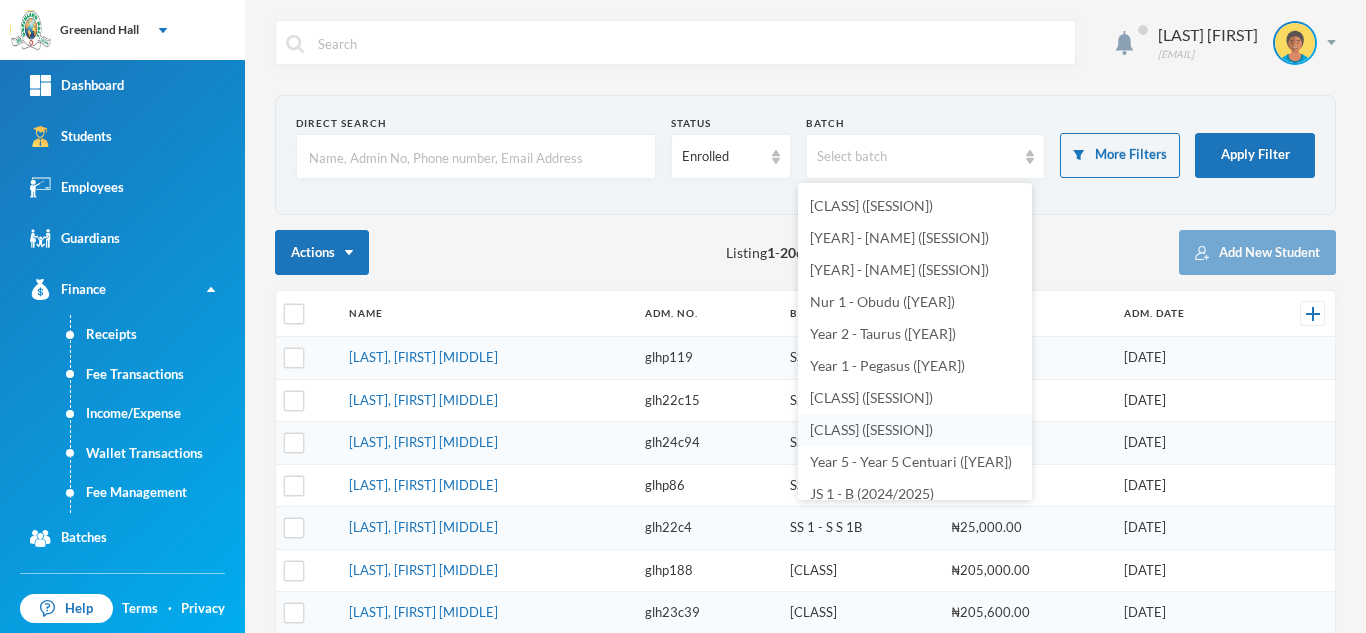 click on "[CLASS] ([SESSION])" at bounding box center (871, 429) 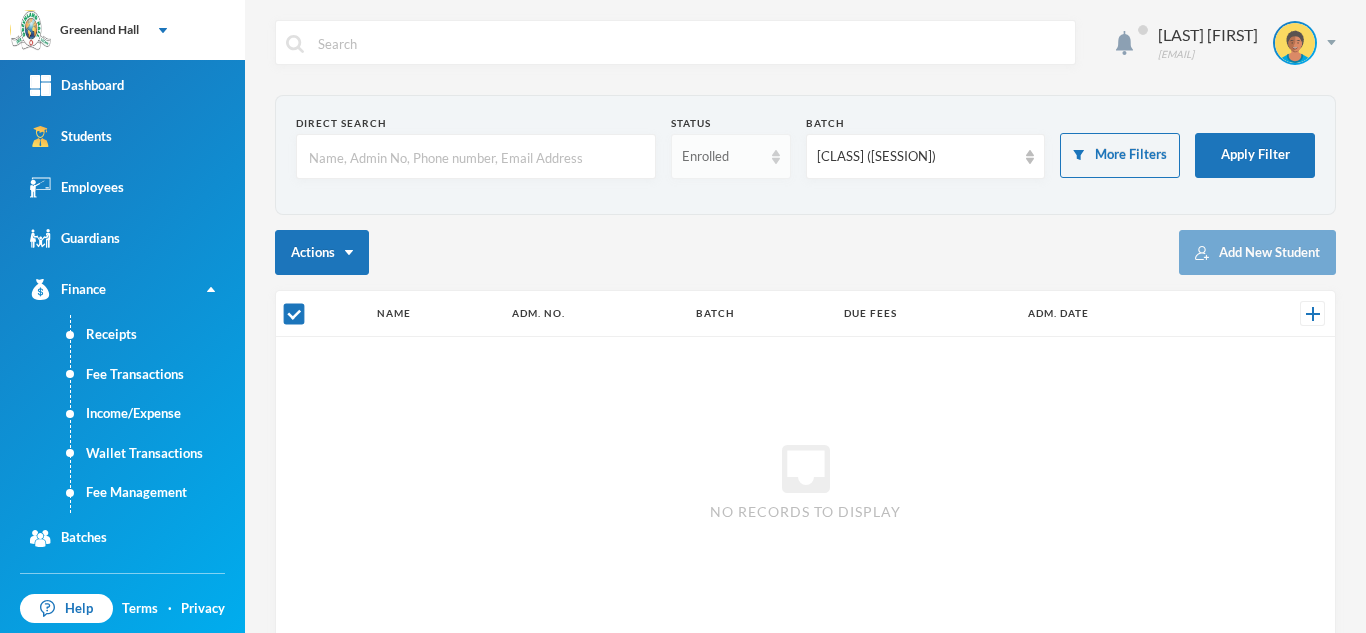 click on "Enrolled" at bounding box center [731, 156] 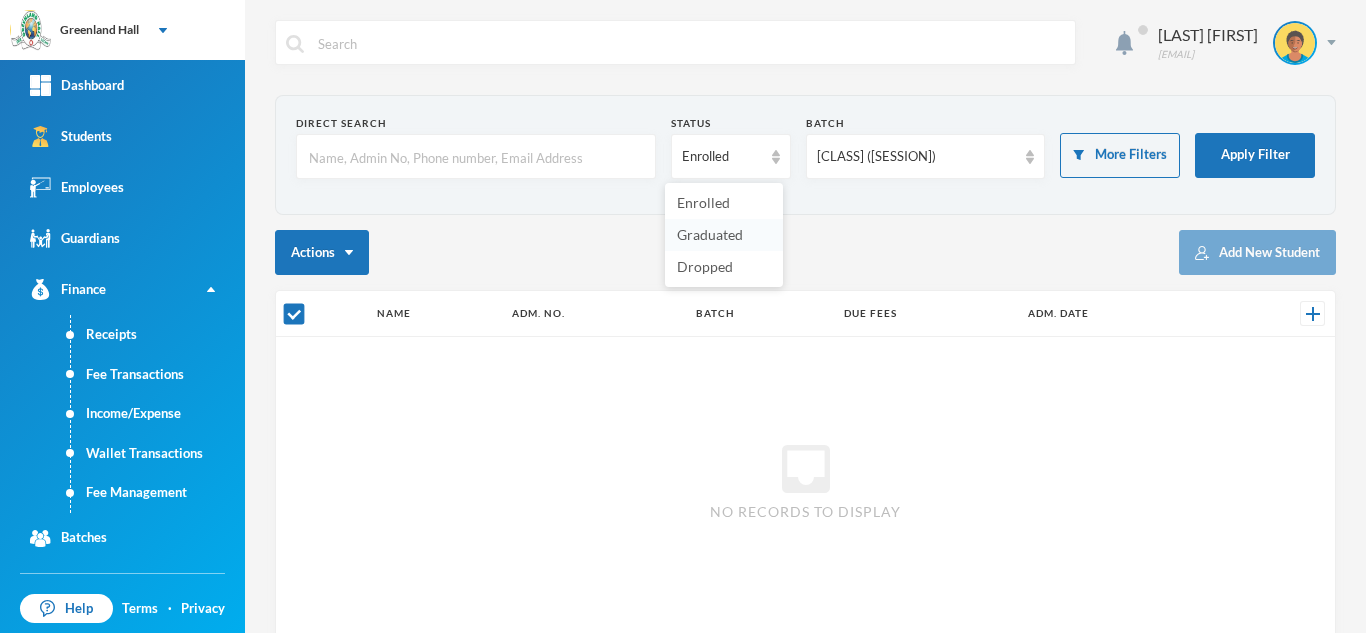 click on "Graduated" at bounding box center [710, 234] 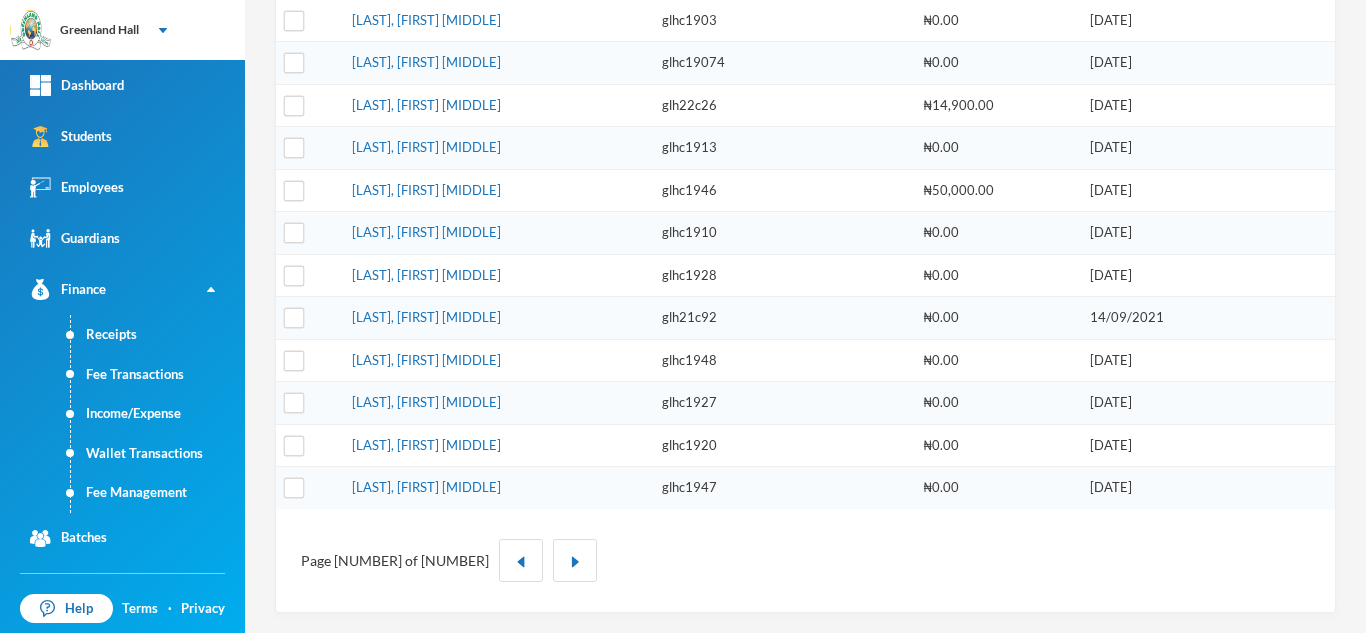 scroll, scrollTop: 0, scrollLeft: 0, axis: both 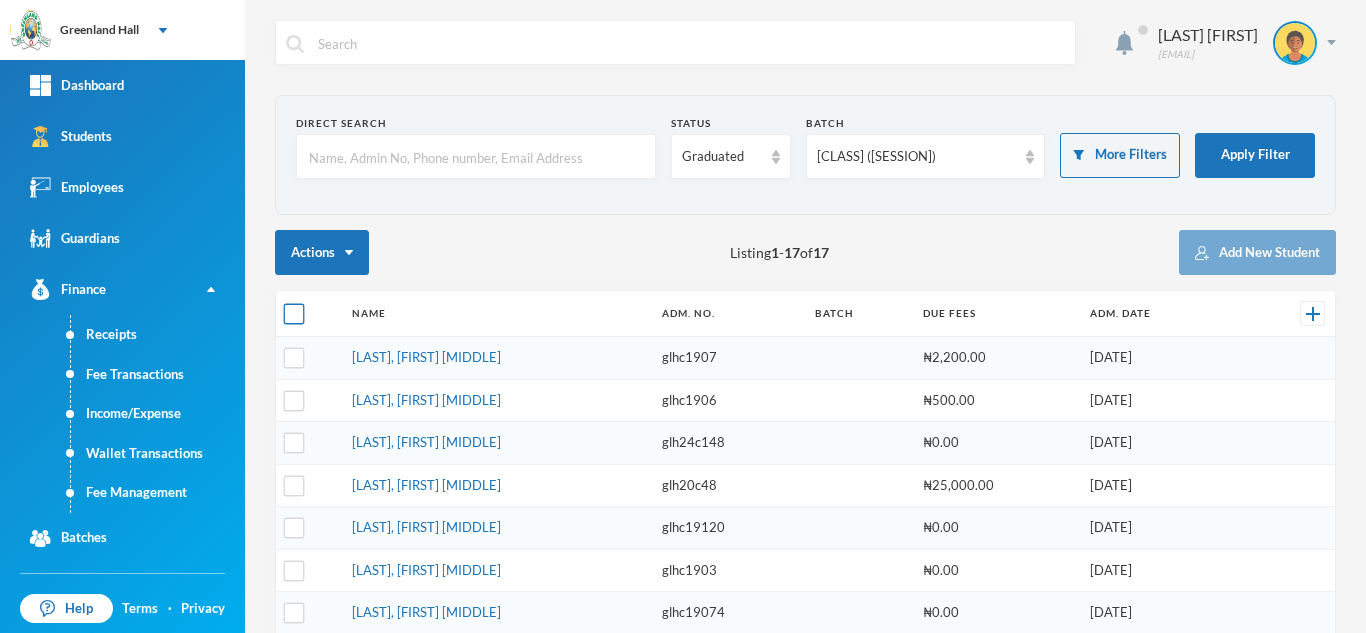 click at bounding box center (294, 314) 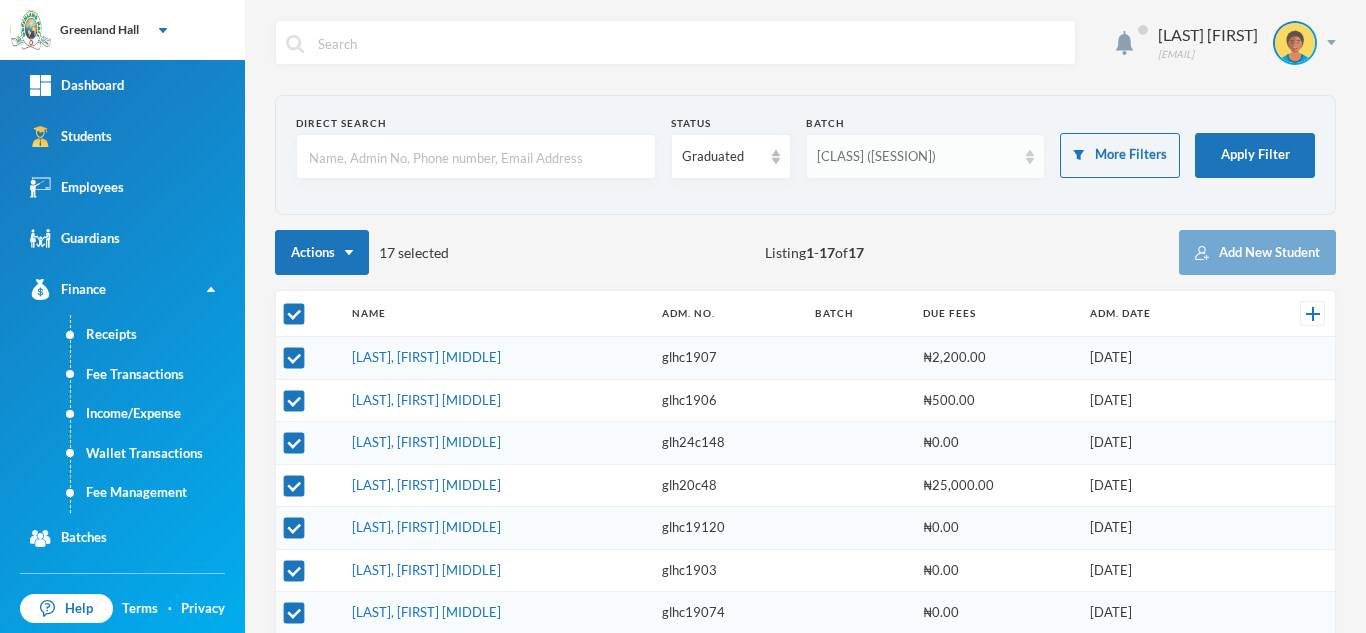 click on "[CLASS] ([SESSION])" at bounding box center [917, 157] 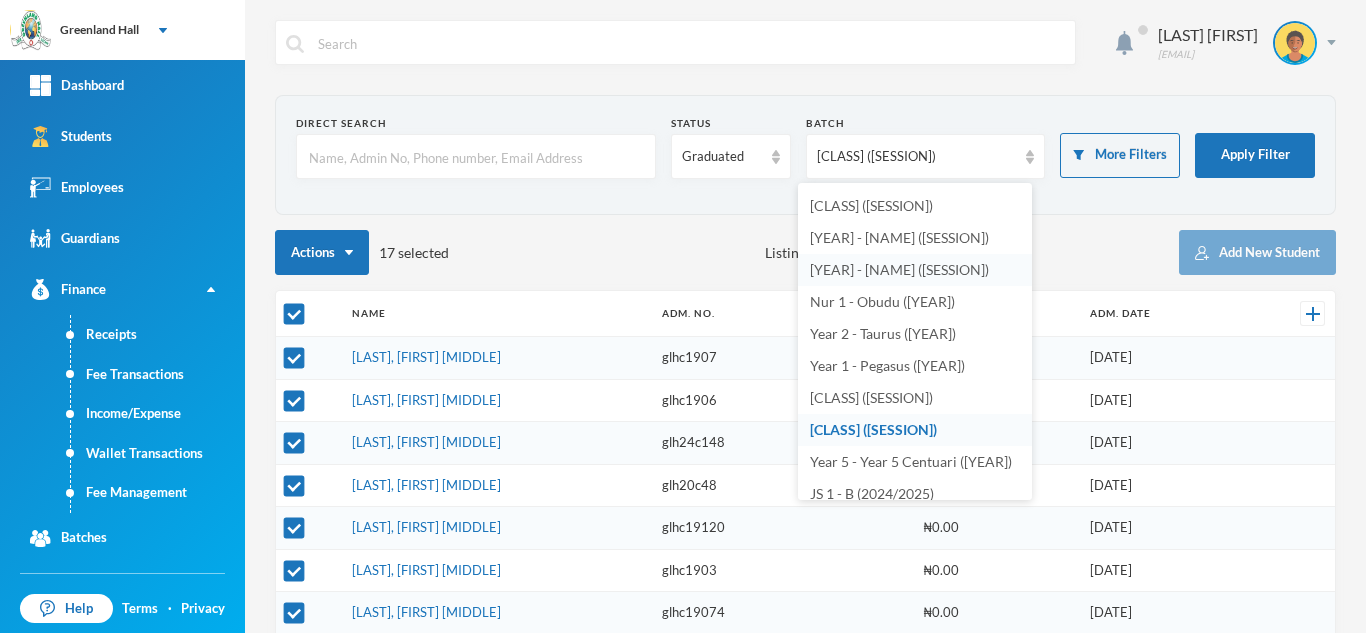 scroll, scrollTop: 836, scrollLeft: 0, axis: vertical 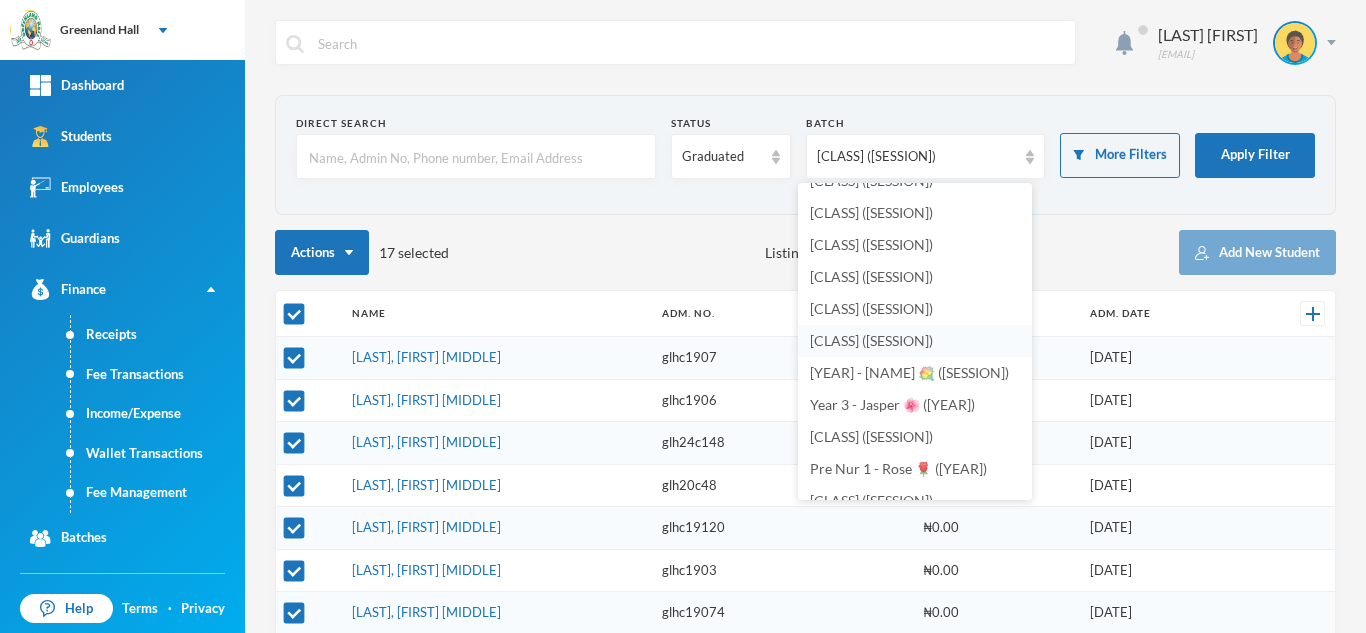 click on "[CLASS] ([SESSION])" at bounding box center (871, 340) 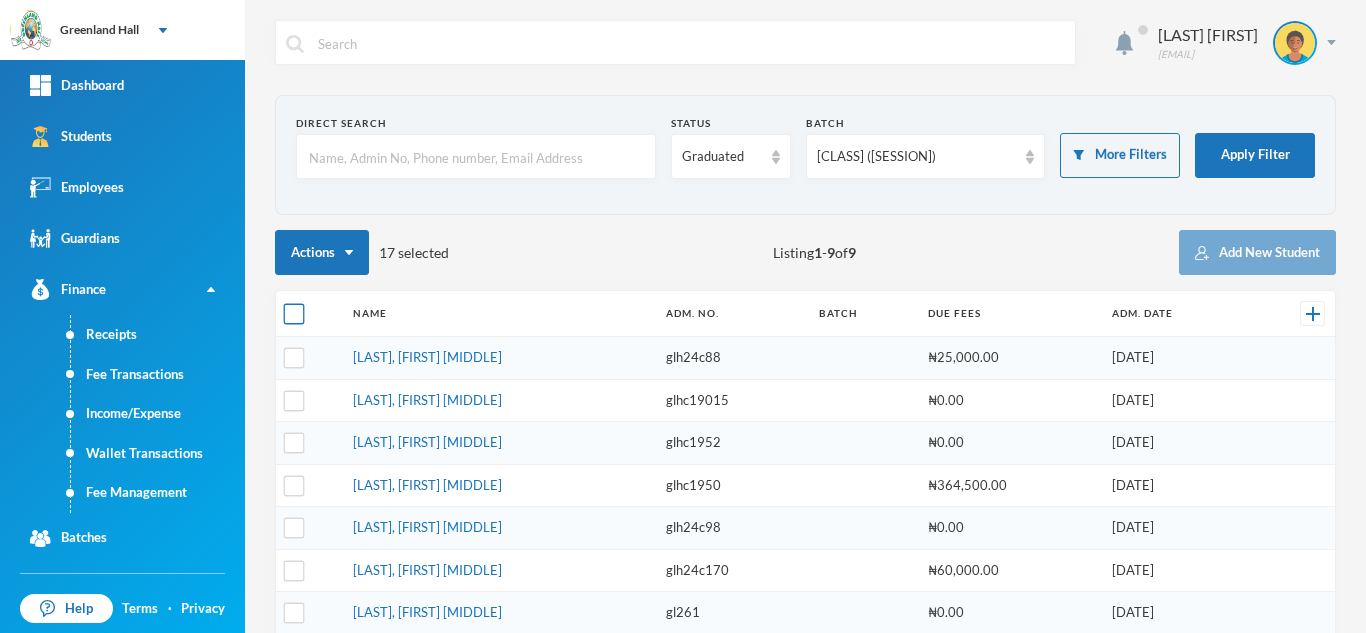 click at bounding box center (294, 314) 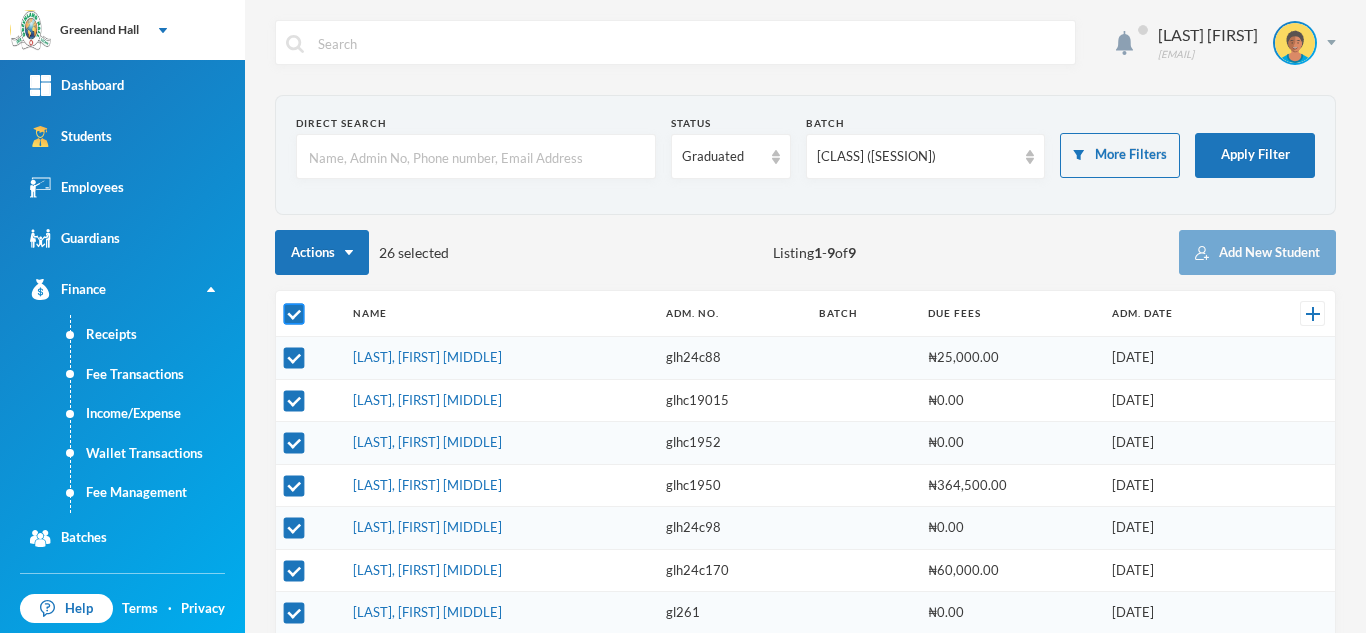 click at bounding box center (294, 314) 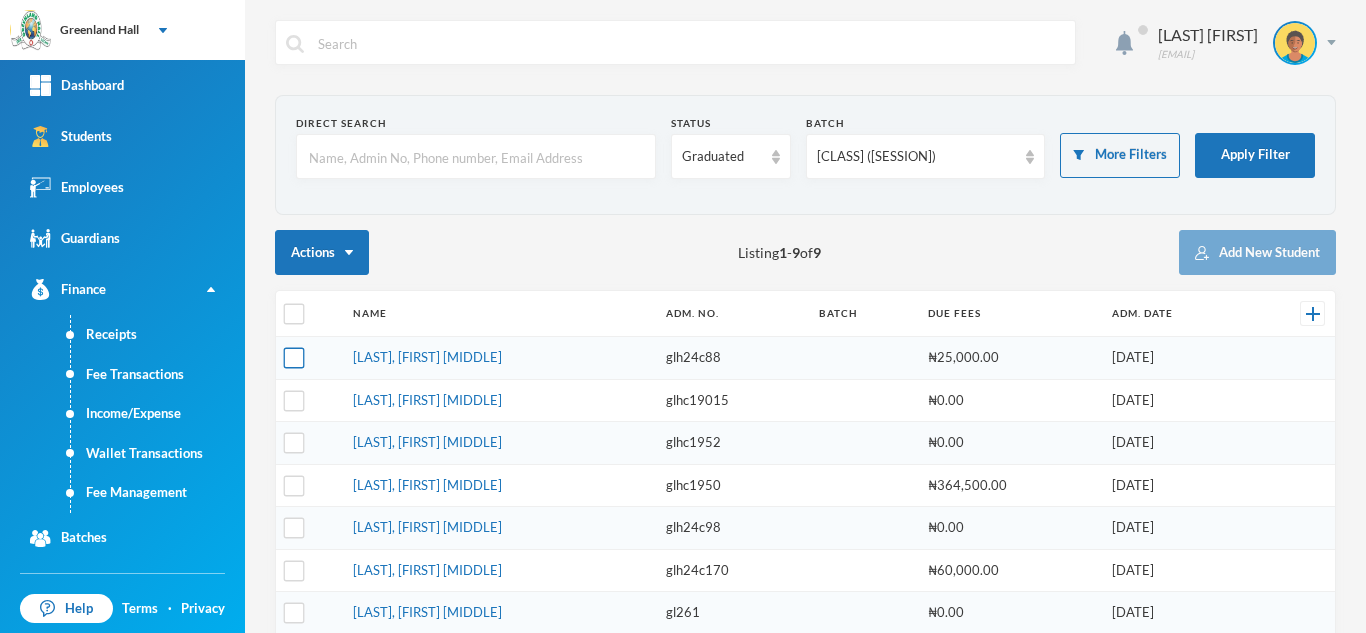 click at bounding box center (294, 358) 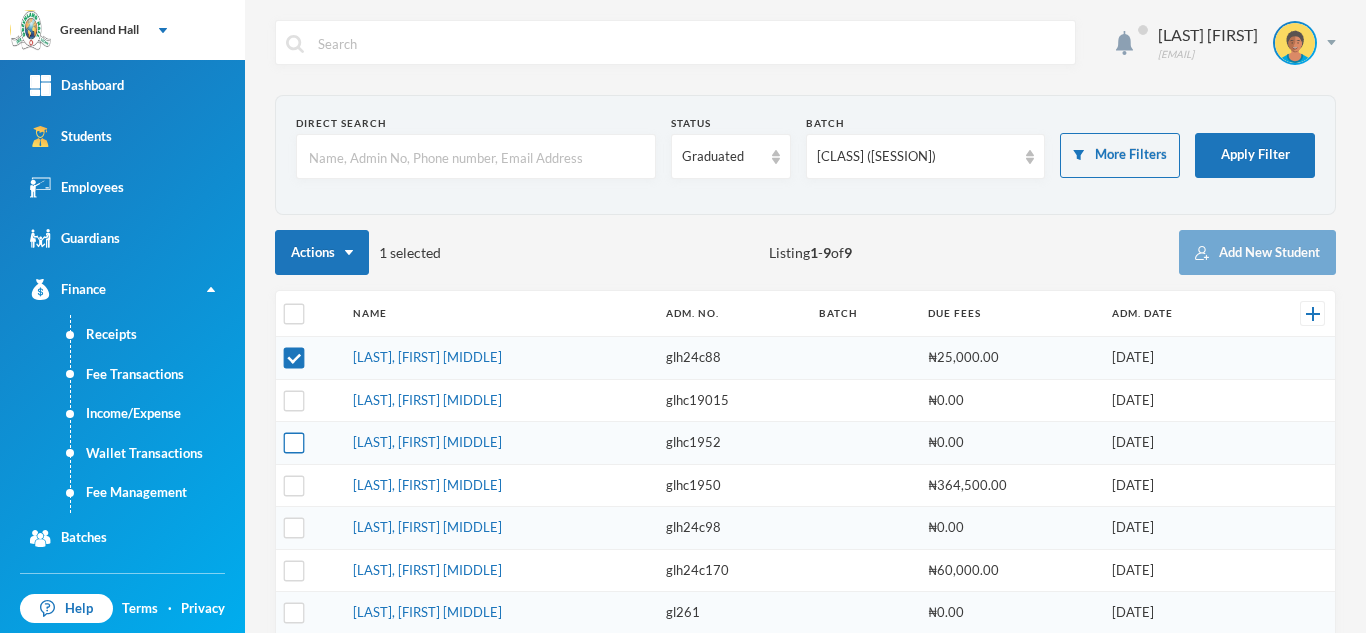 click at bounding box center [294, 443] 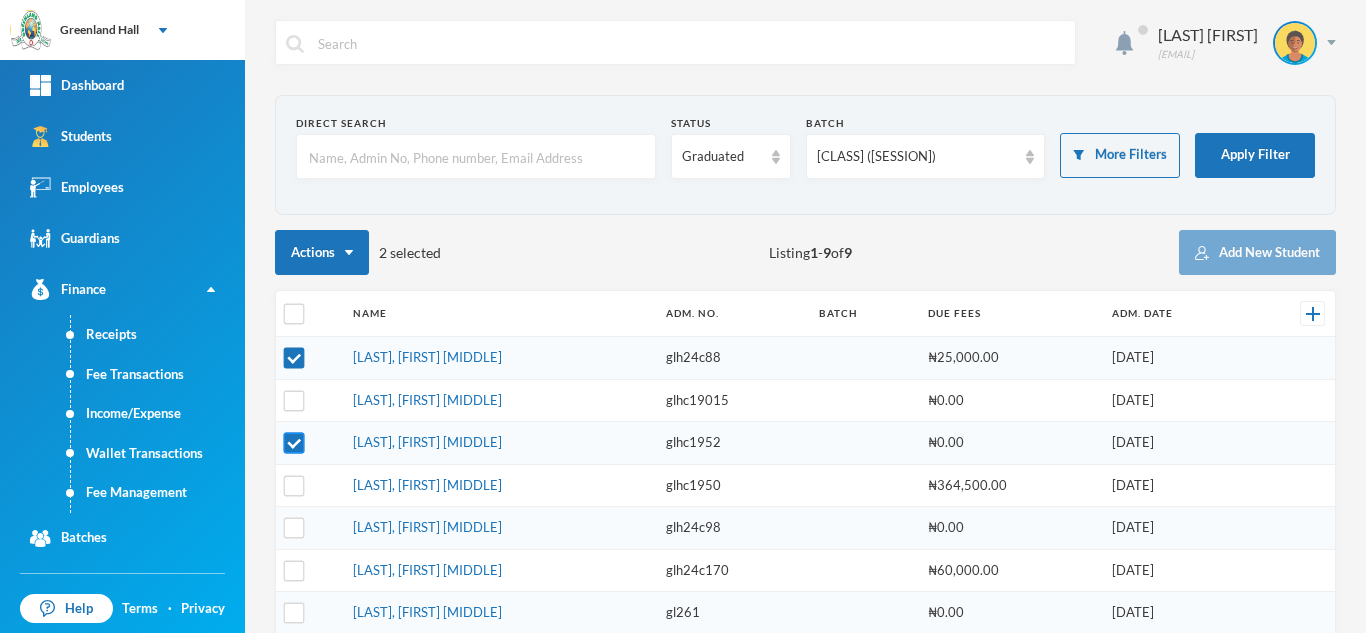 click at bounding box center (294, 443) 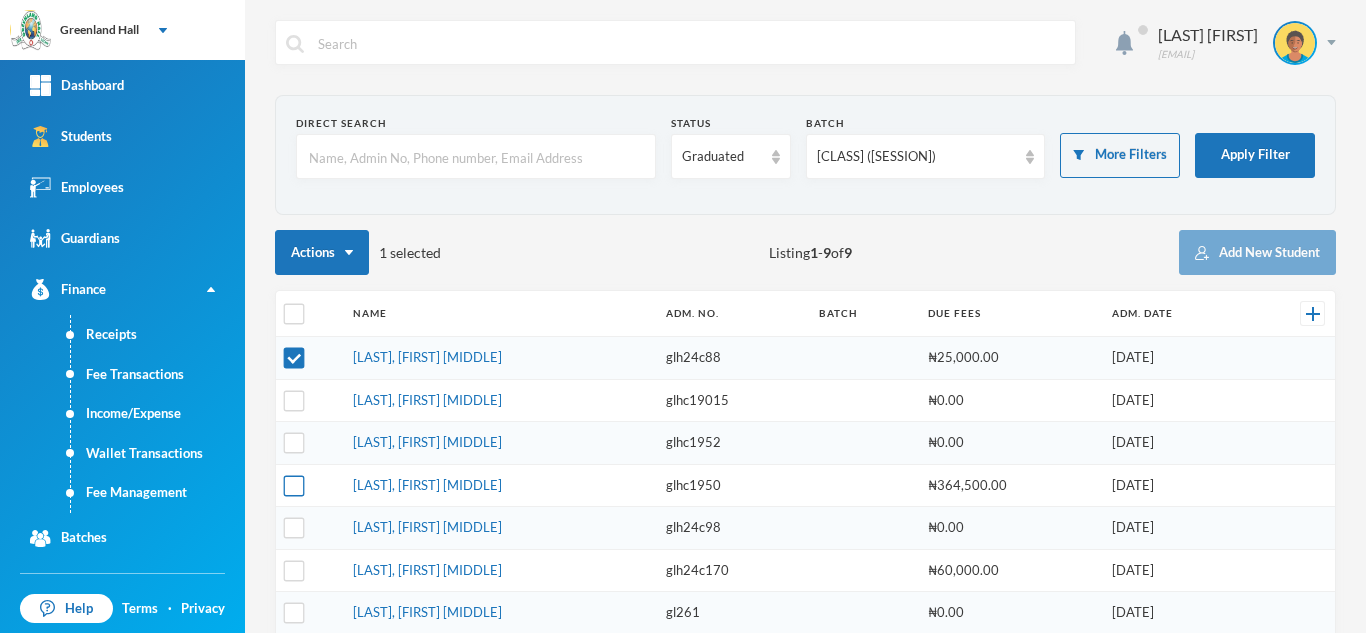 click at bounding box center (294, 485) 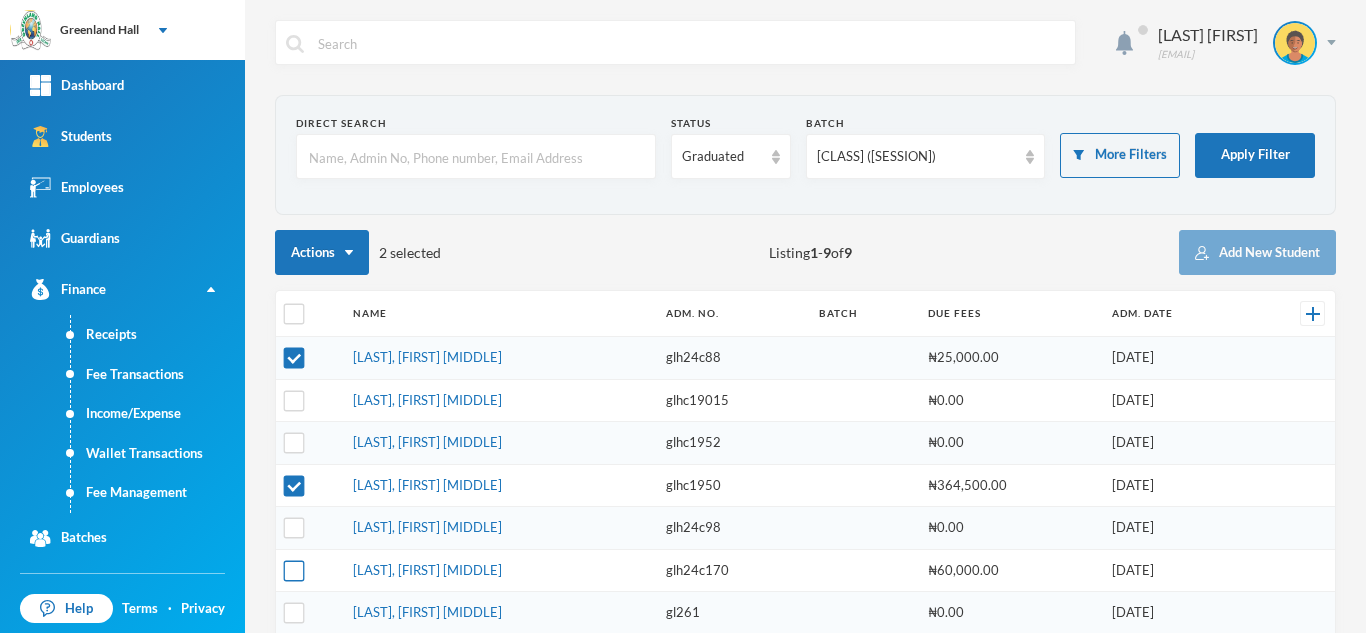 click at bounding box center [294, 570] 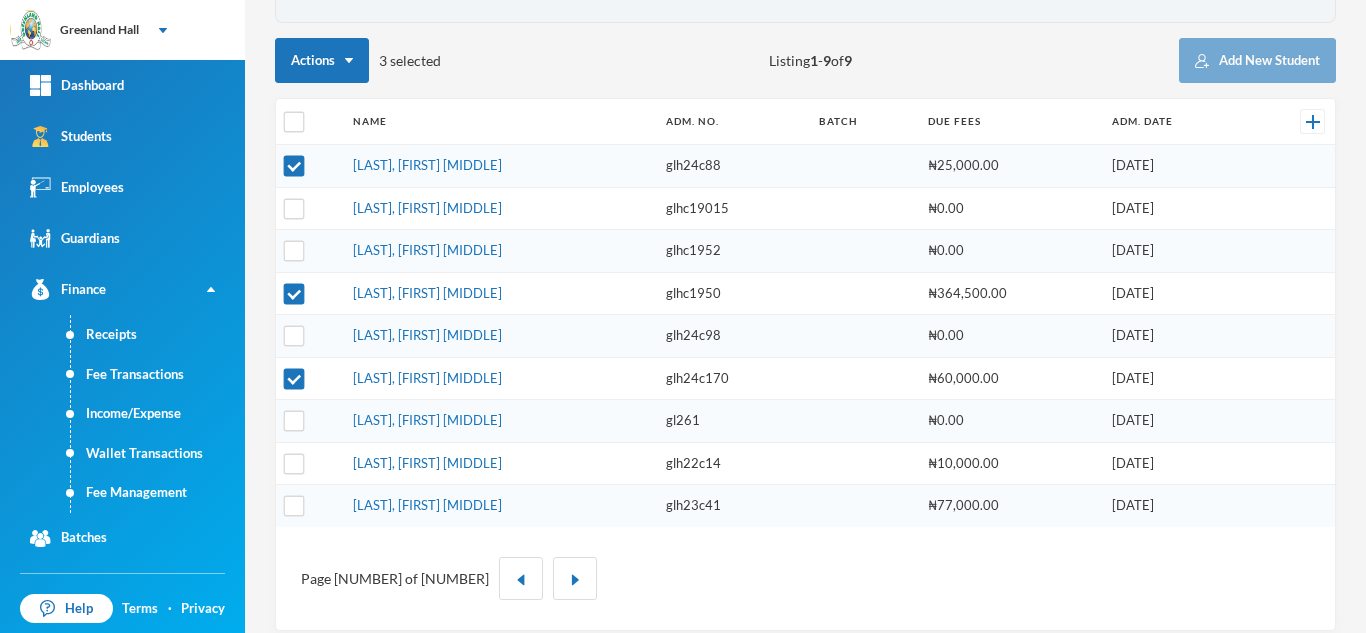 scroll, scrollTop: 199, scrollLeft: 0, axis: vertical 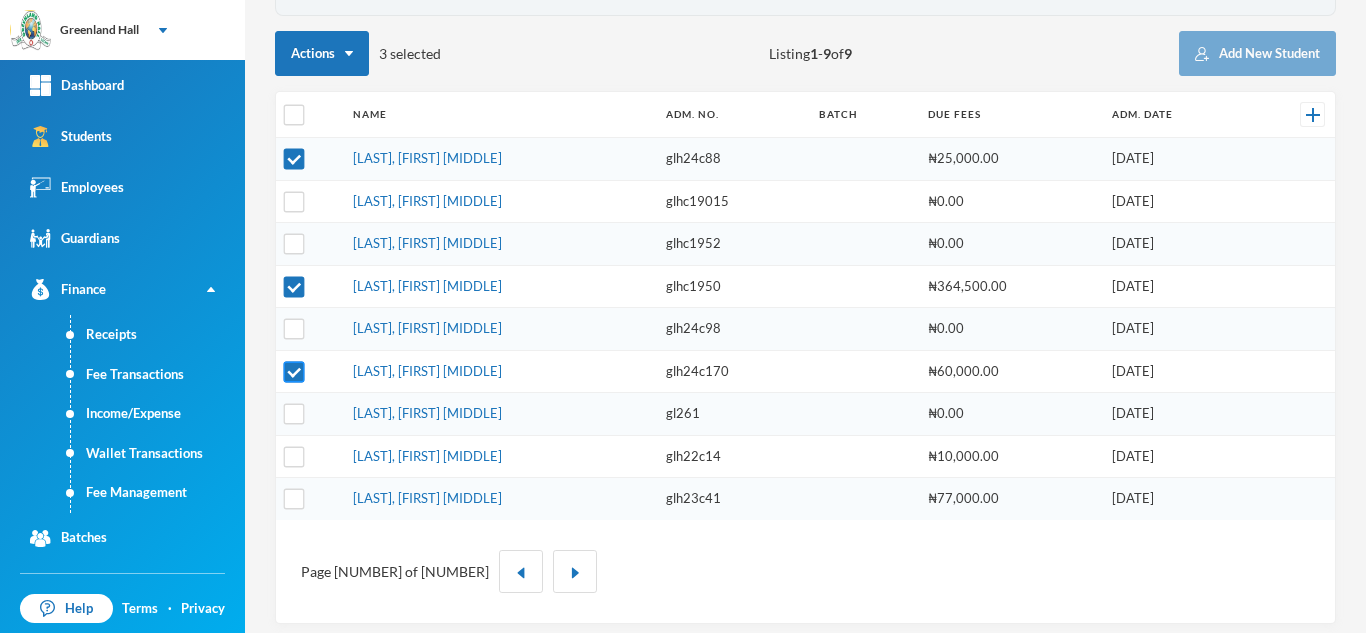 click at bounding box center [294, 371] 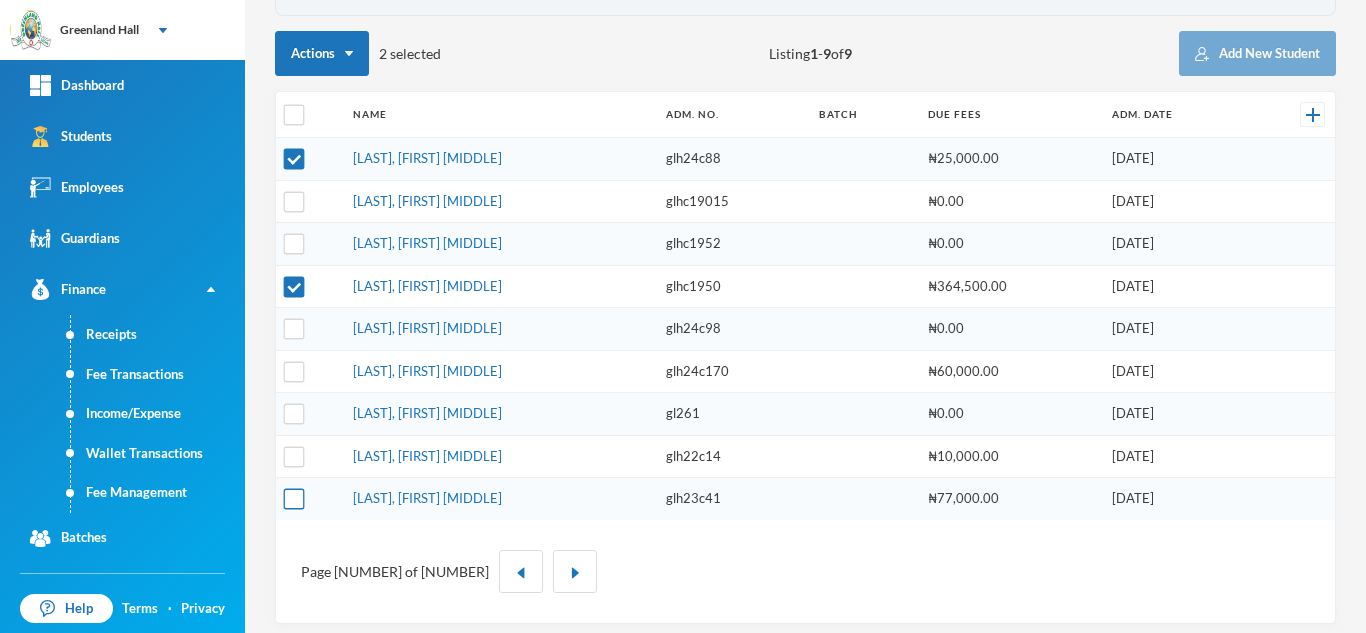 click at bounding box center [294, 499] 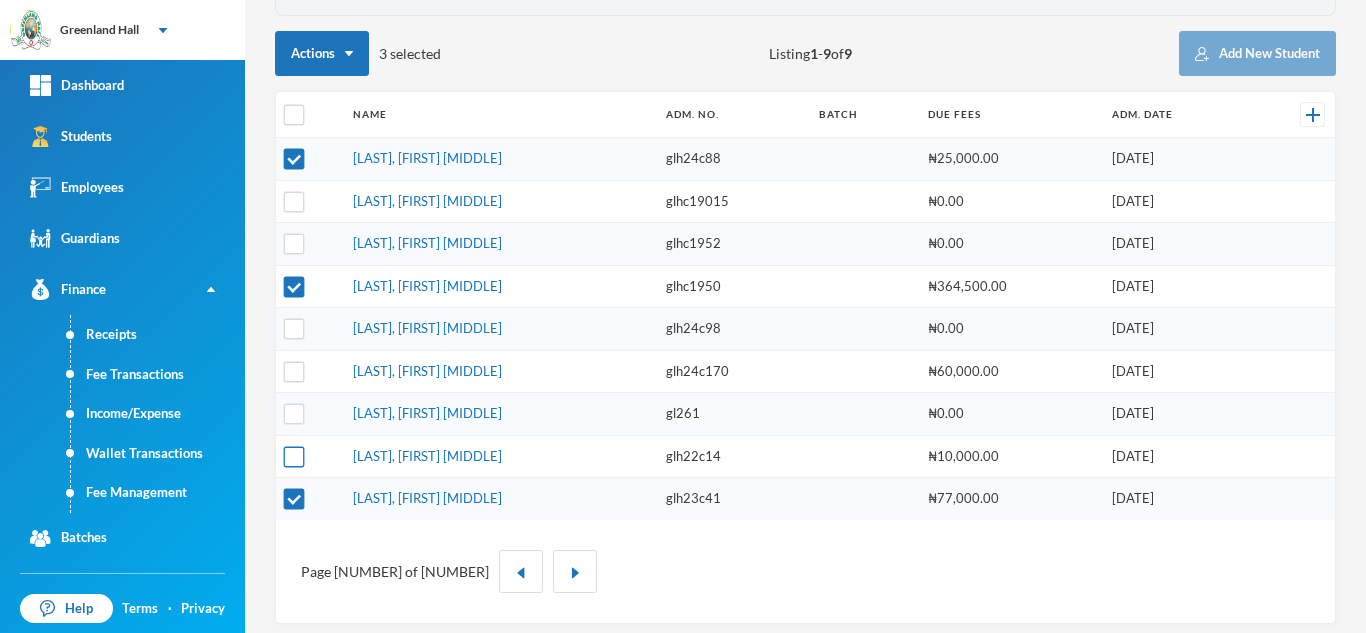 click at bounding box center [294, 456] 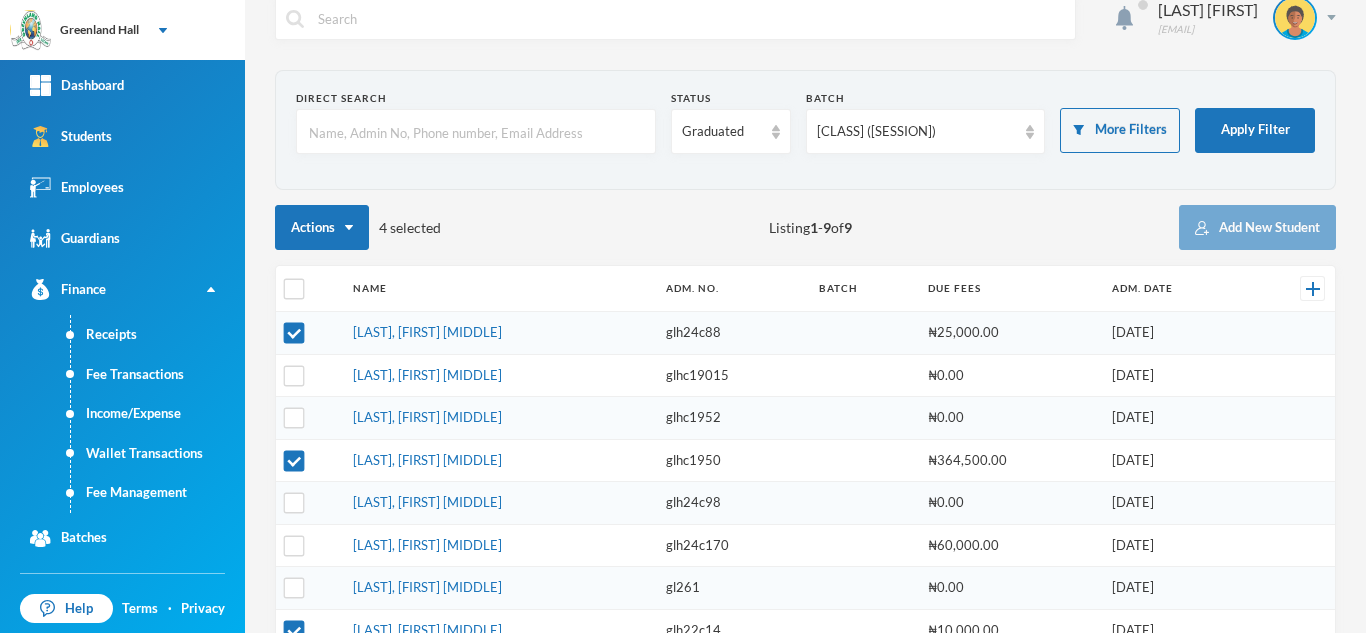scroll, scrollTop: 20, scrollLeft: 0, axis: vertical 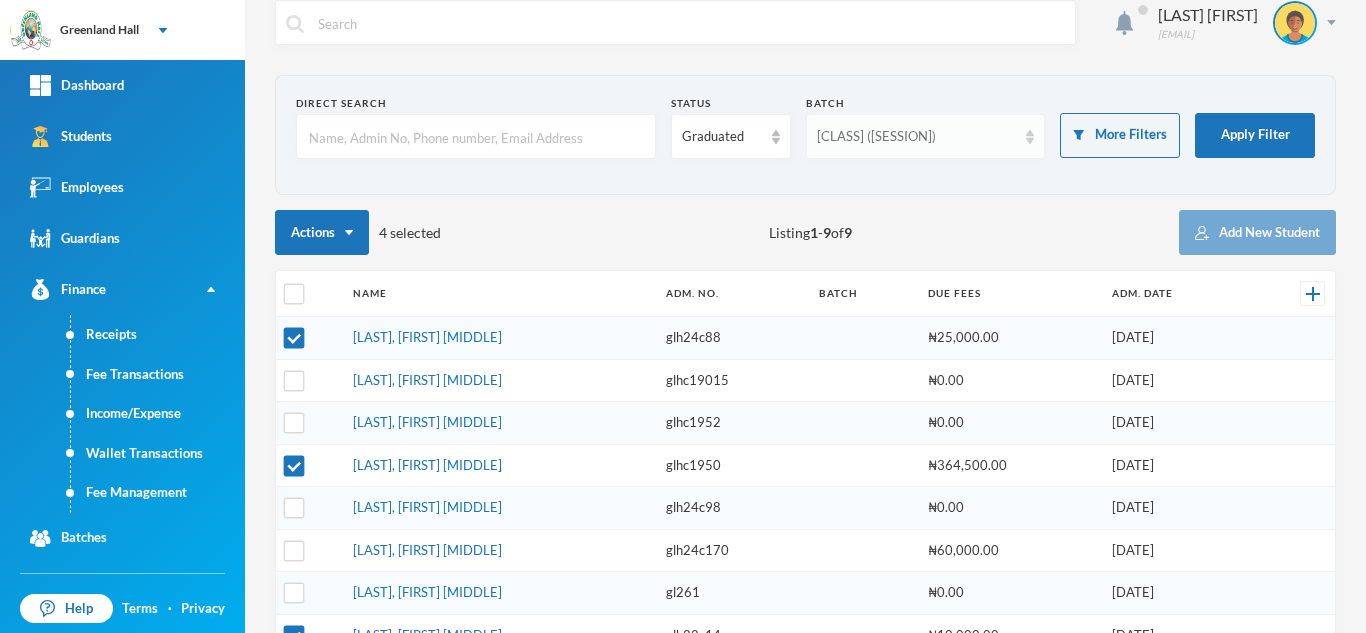 click on "[CLASS] ([SESSION])" at bounding box center (917, 137) 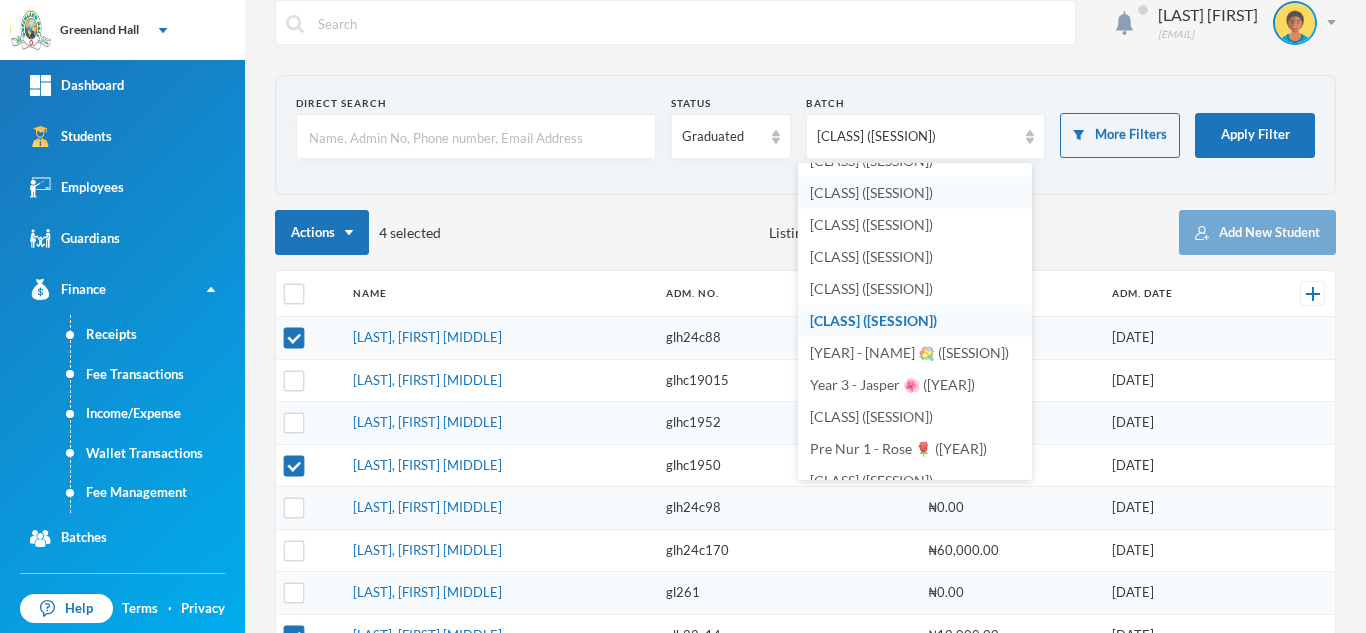scroll, scrollTop: 1444, scrollLeft: 0, axis: vertical 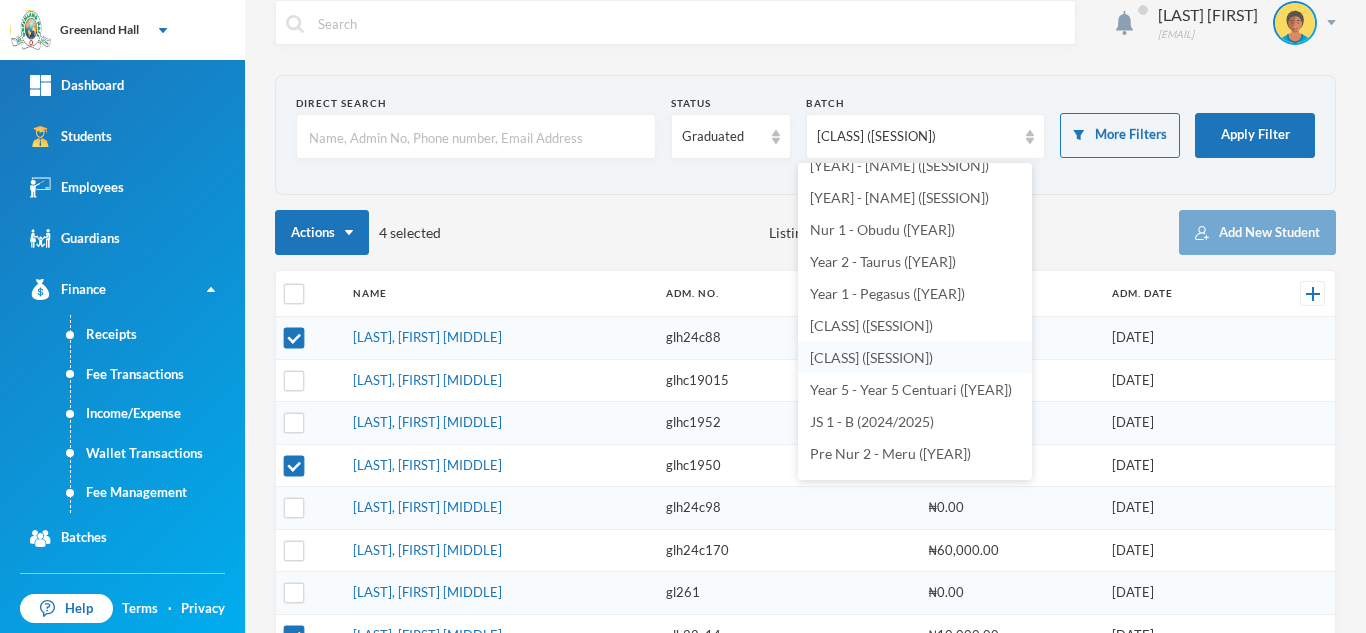click on "[CLASS] ([SESSION])" at bounding box center (871, 357) 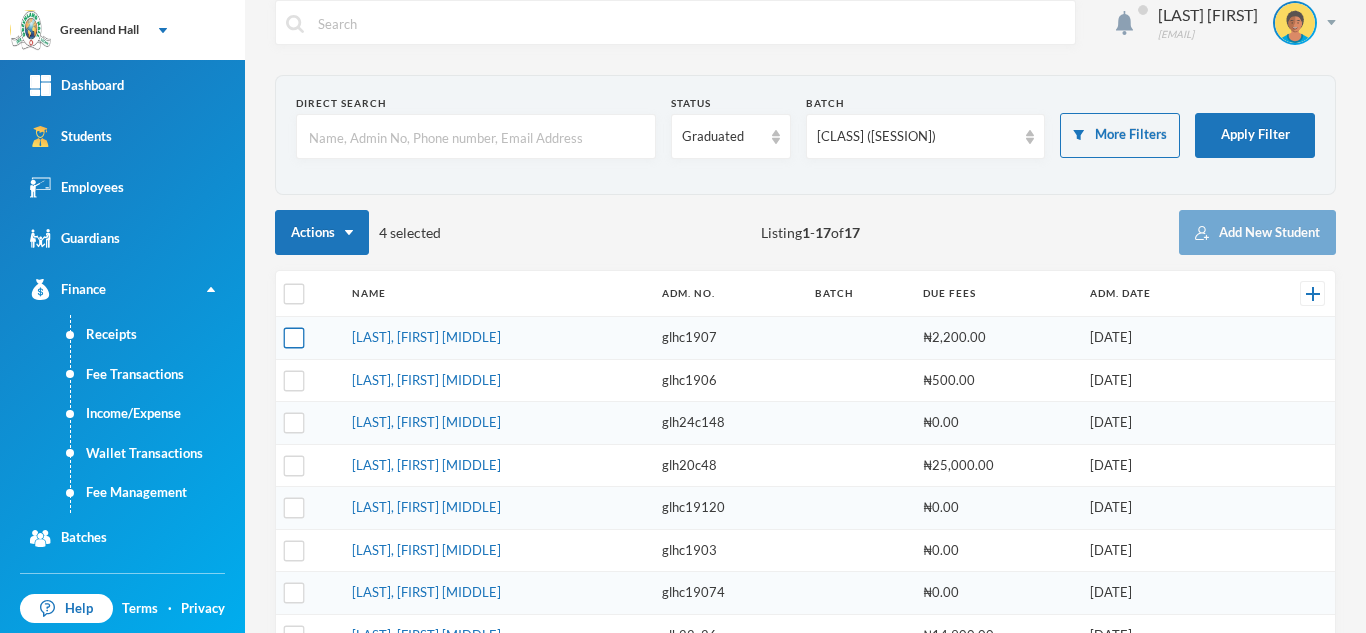 click at bounding box center [294, 338] 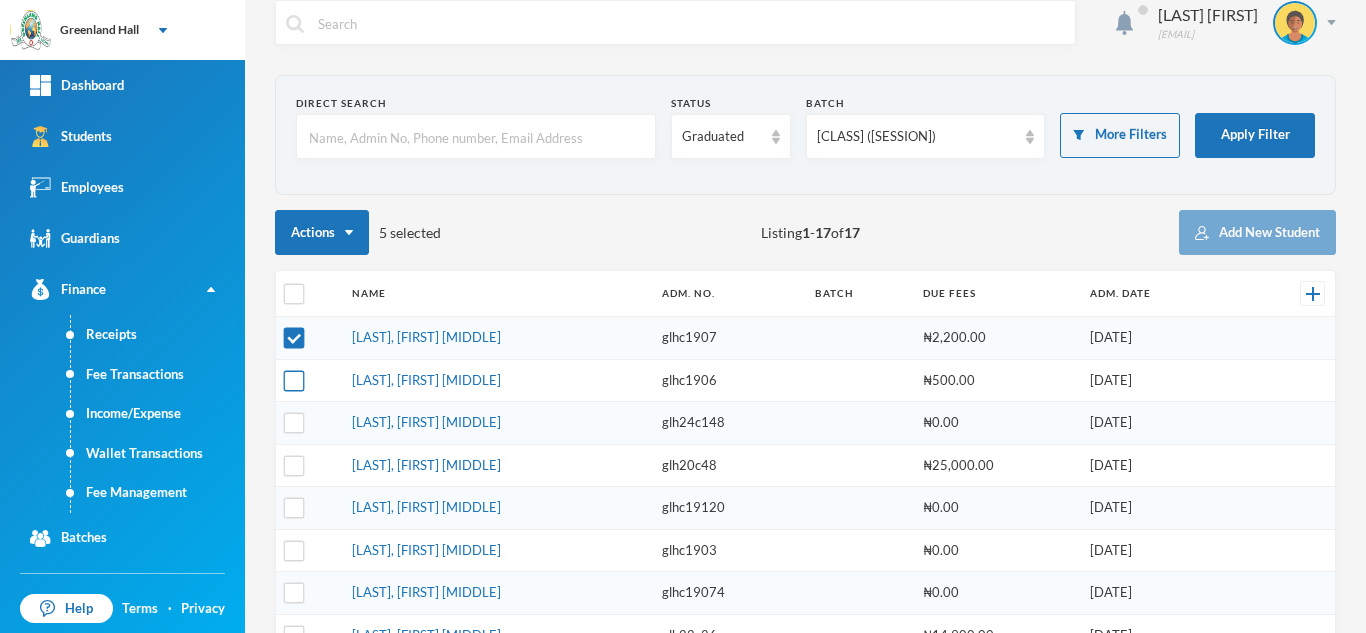 click at bounding box center (294, 380) 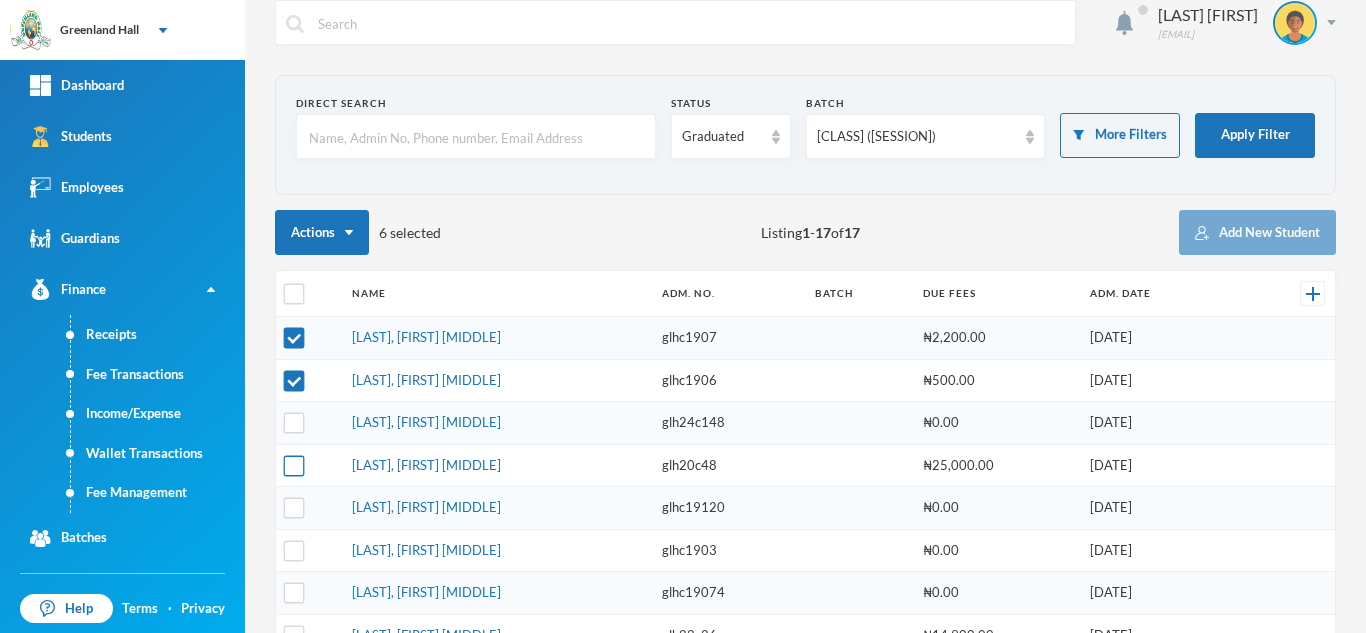 click at bounding box center [294, 465] 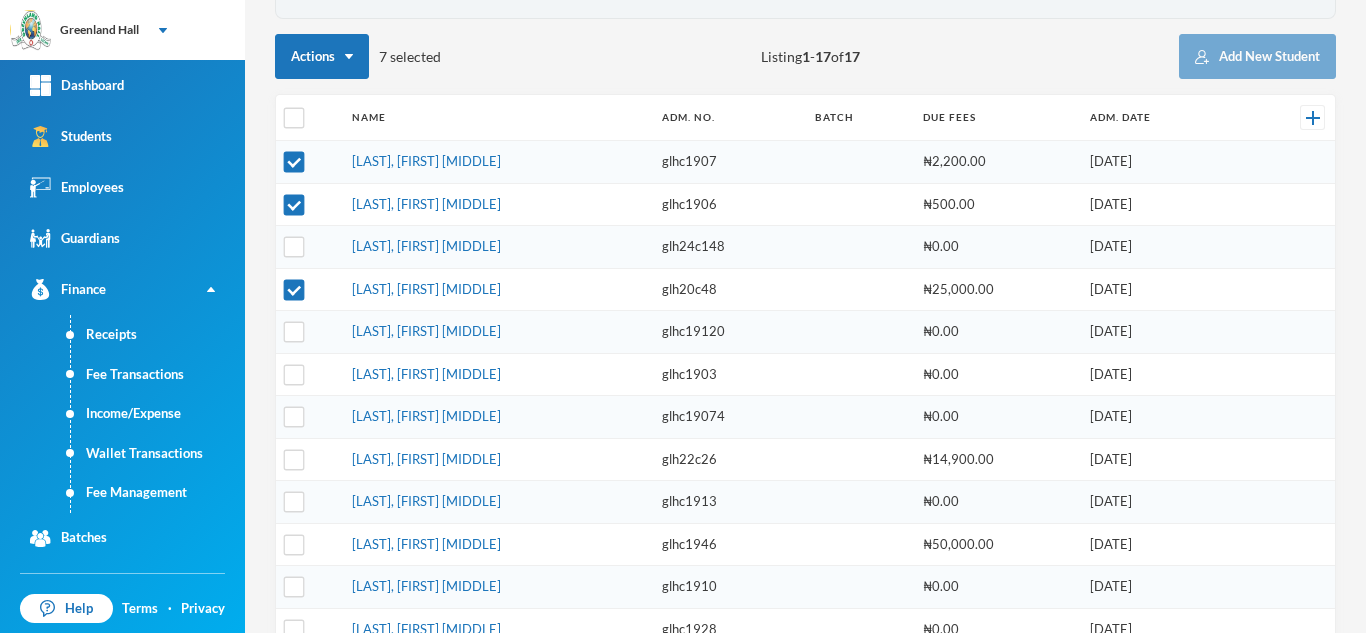 scroll, scrollTop: 253, scrollLeft: 0, axis: vertical 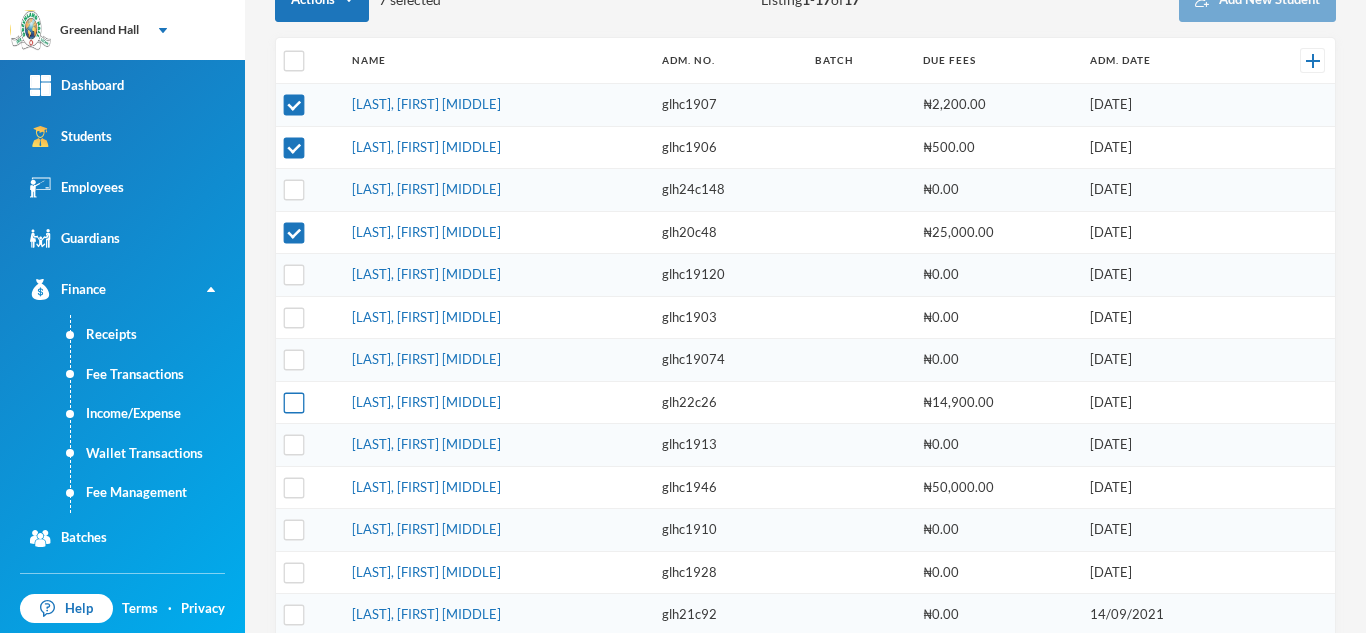 click at bounding box center [294, 402] 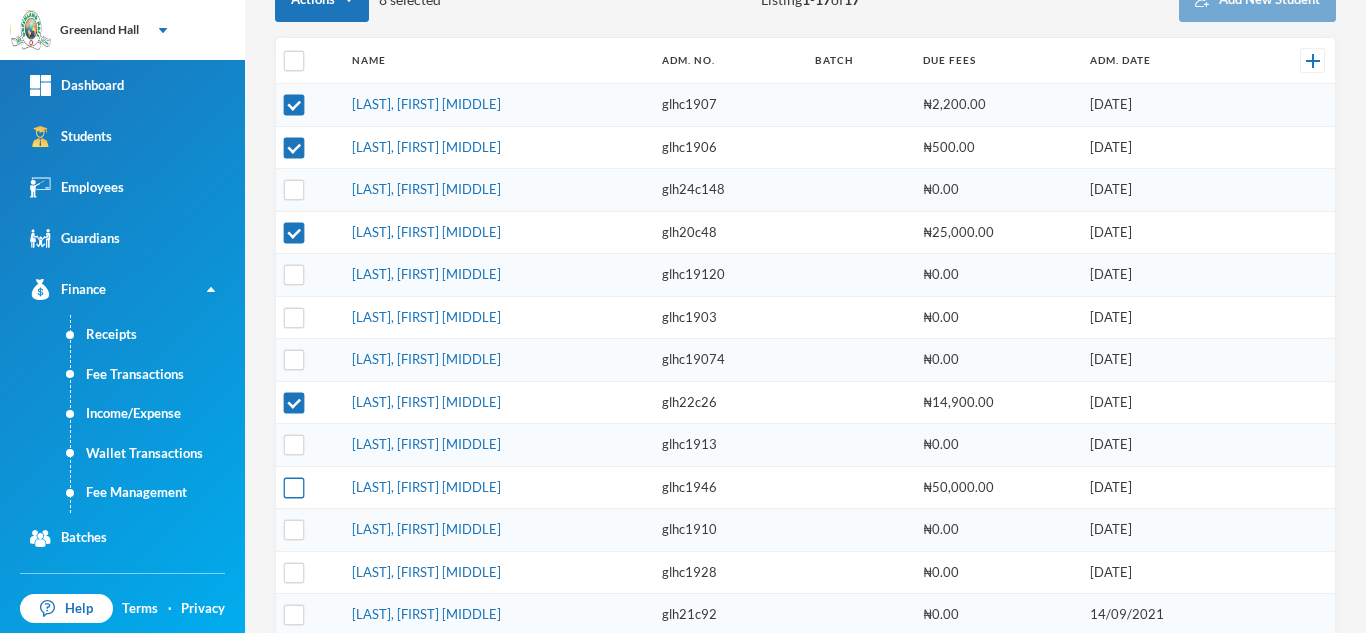 click at bounding box center (294, 487) 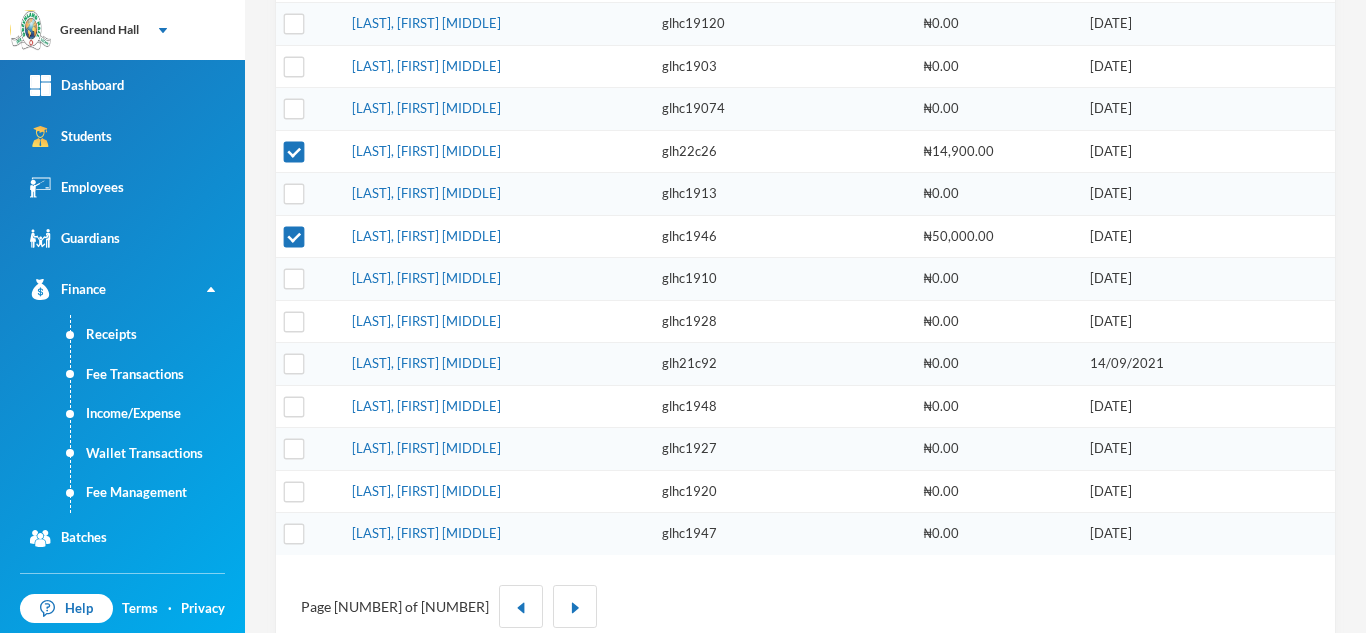 scroll, scrollTop: 0, scrollLeft: 0, axis: both 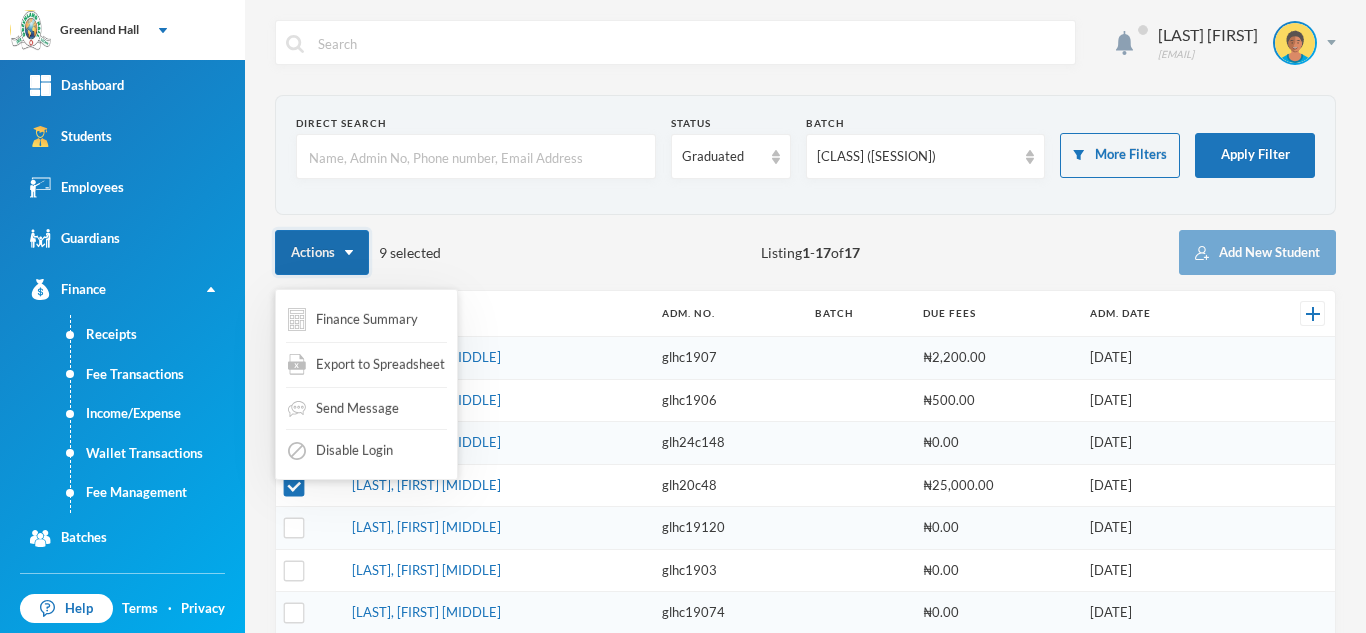 click at bounding box center (349, 252) 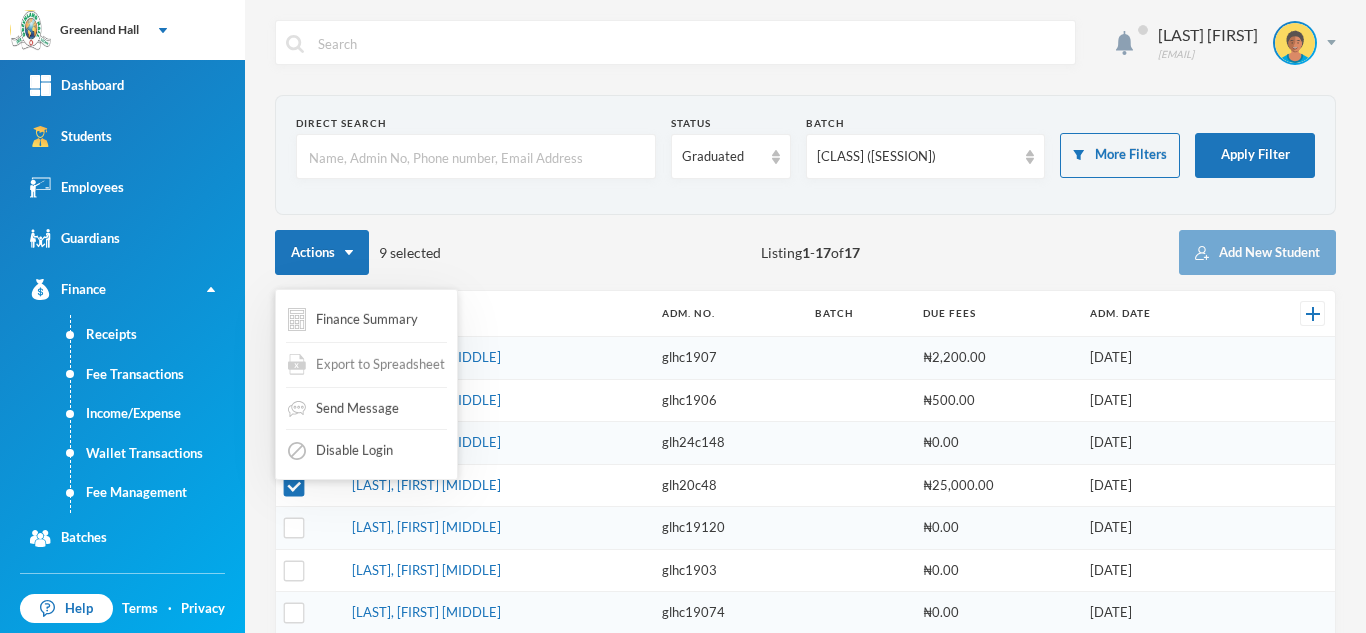 click on "Export to Spreadsheet" at bounding box center (380, 365) 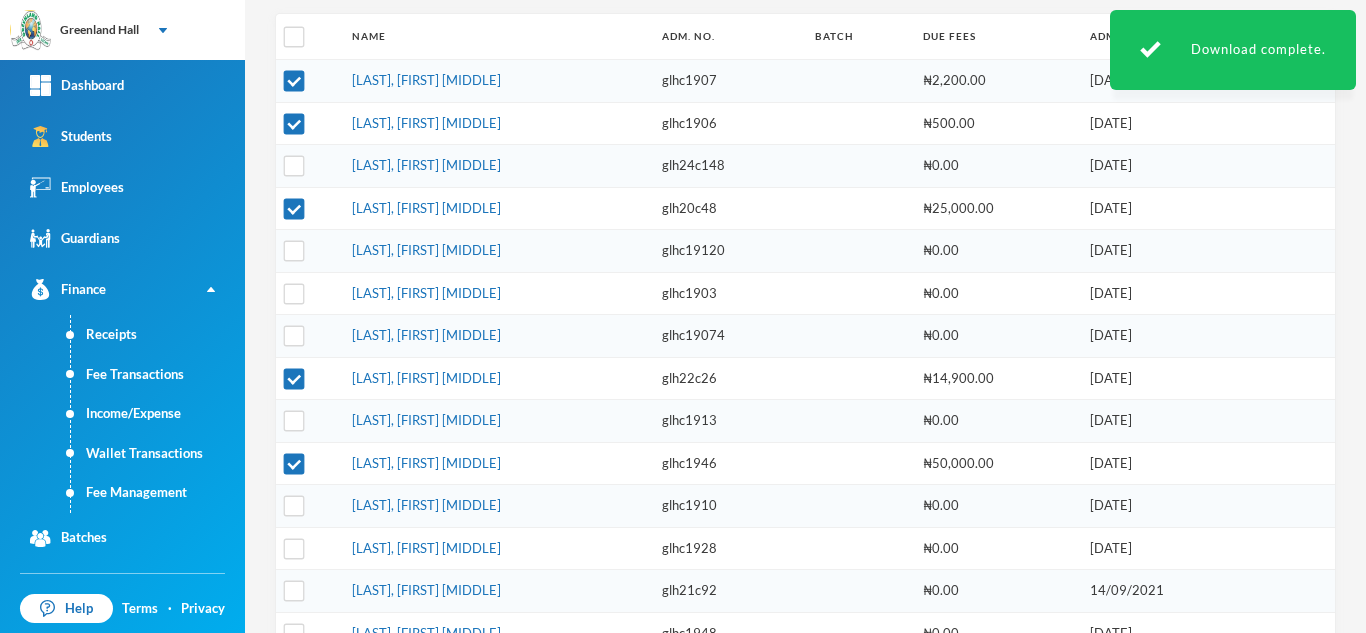scroll, scrollTop: 433, scrollLeft: 0, axis: vertical 